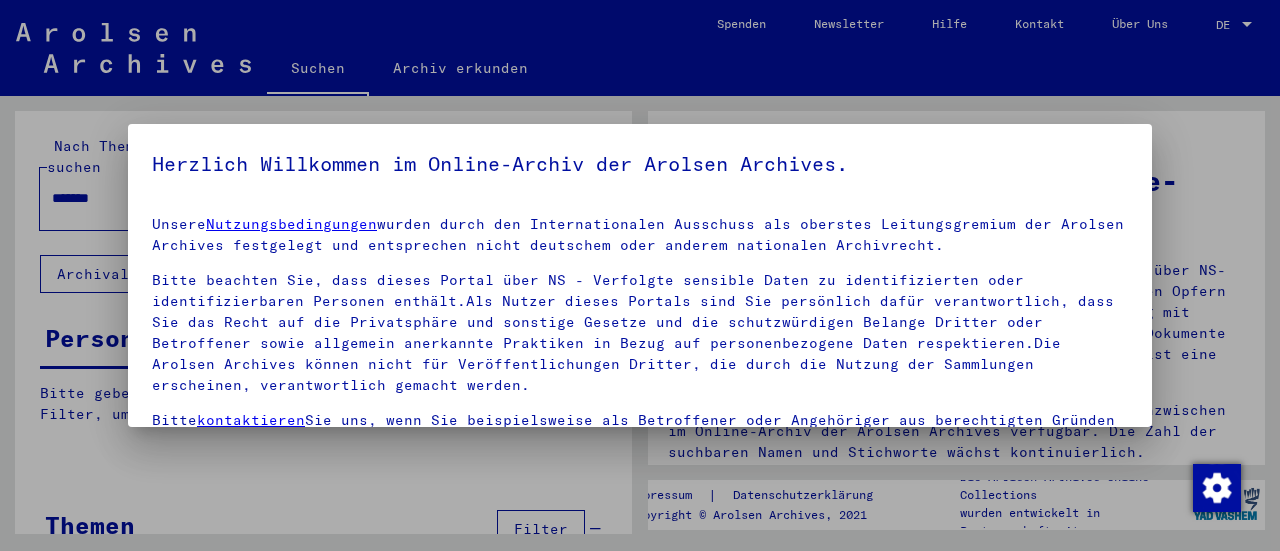 scroll, scrollTop: 0, scrollLeft: 0, axis: both 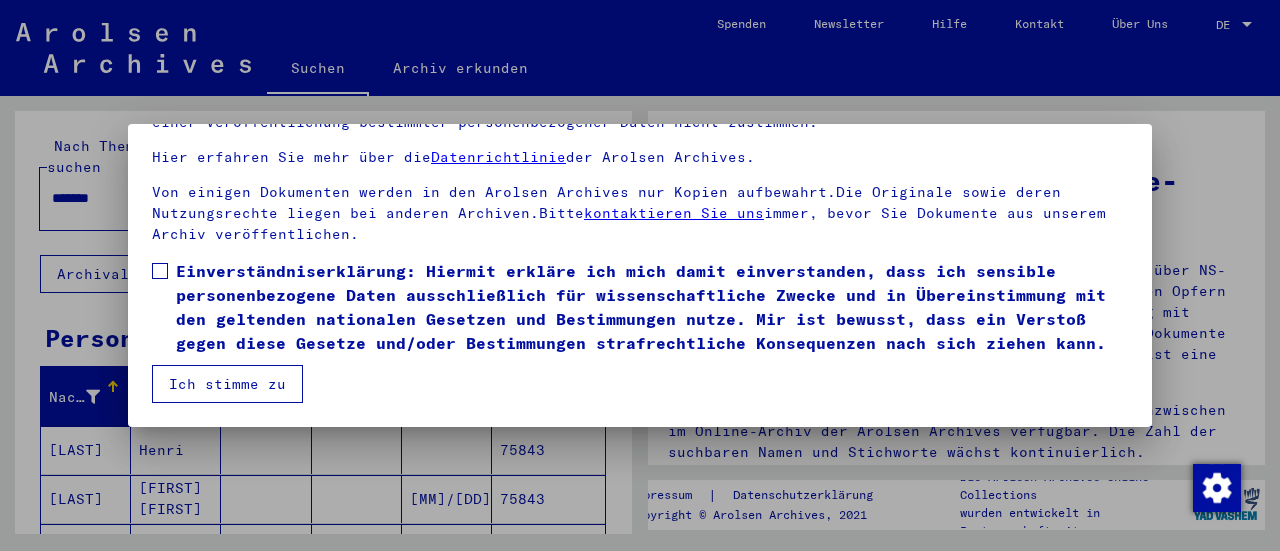click at bounding box center [160, 271] 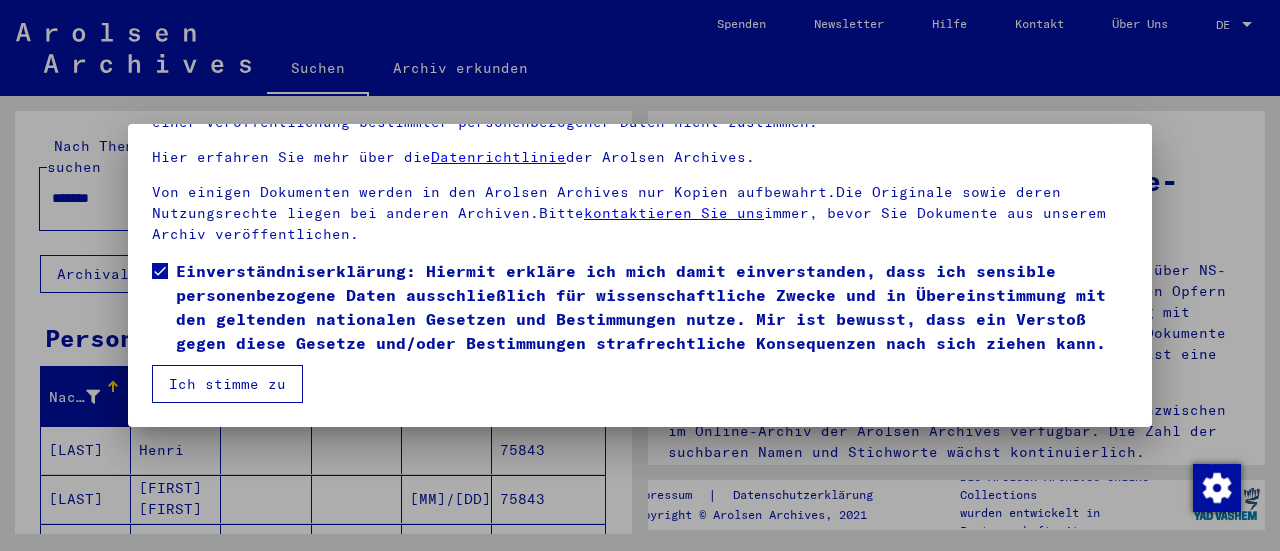 click on "Ich stimme zu" at bounding box center (227, 384) 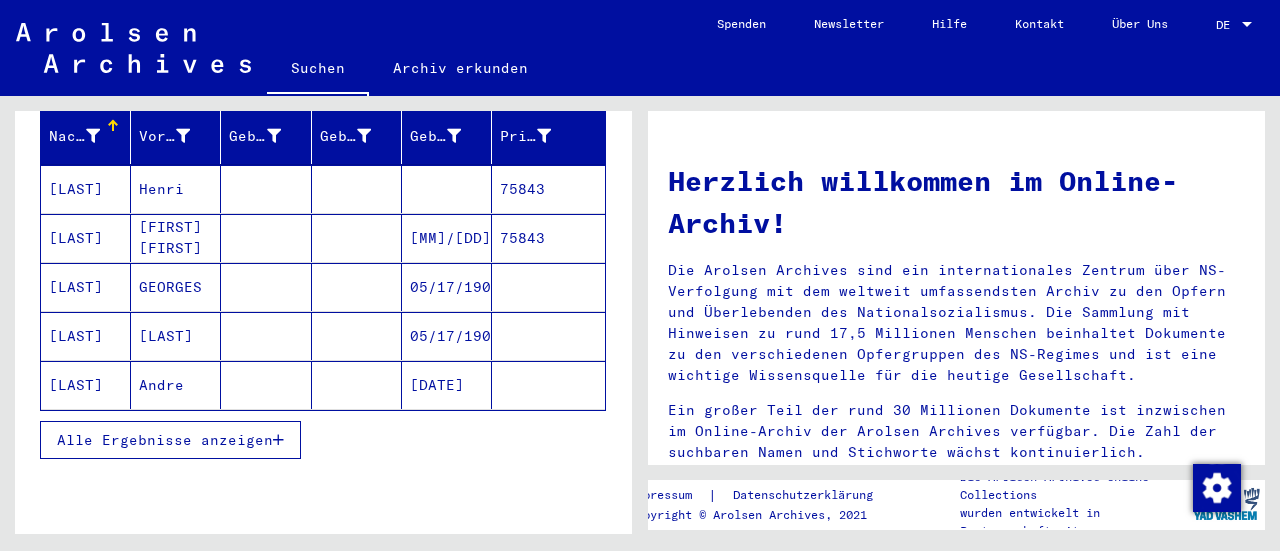 scroll, scrollTop: 312, scrollLeft: 0, axis: vertical 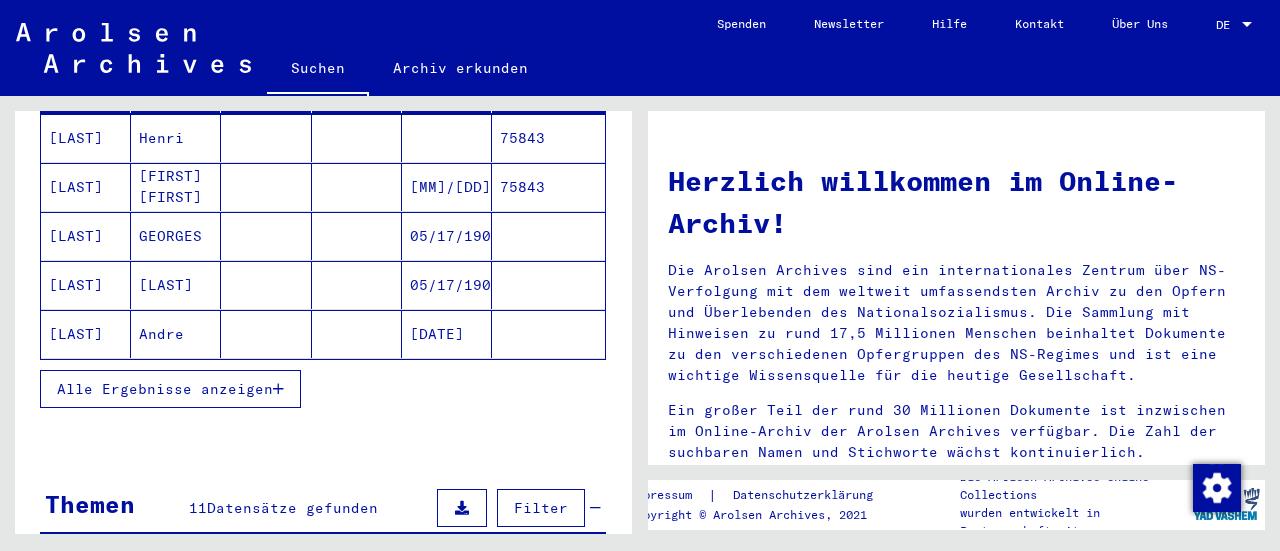 click on "Alle Ergebnisse anzeigen" at bounding box center (165, 389) 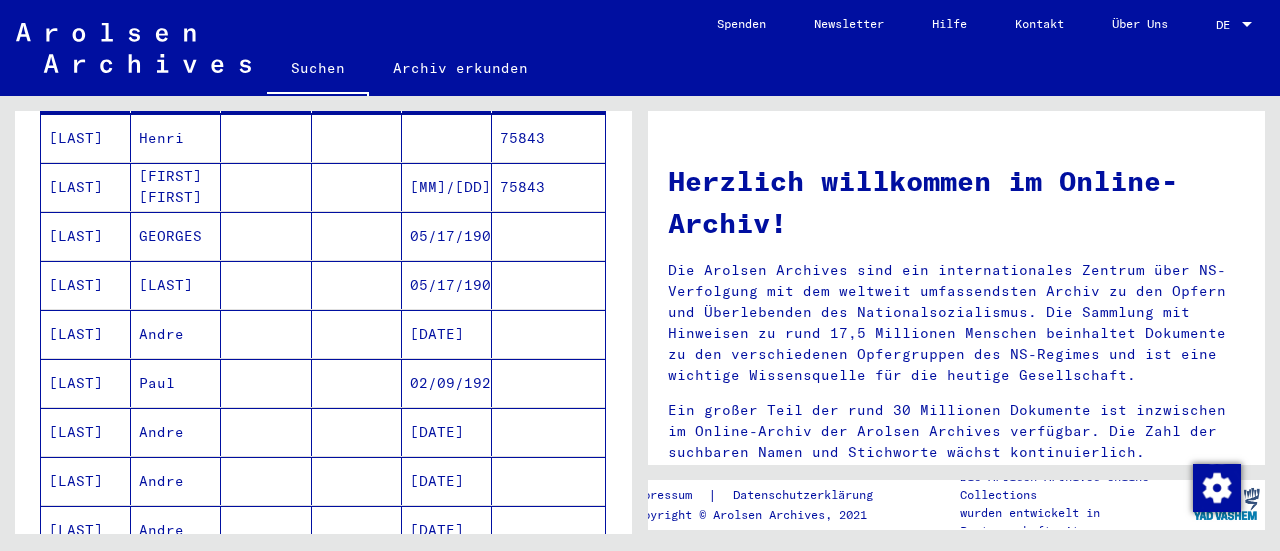click on "Paul" at bounding box center [176, 432] 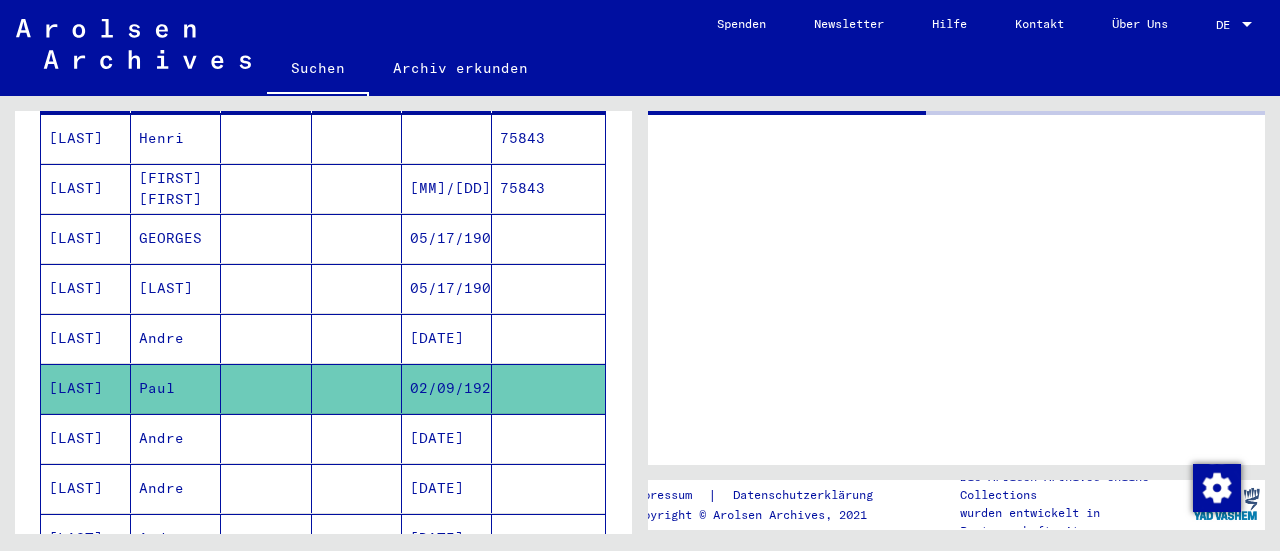 scroll, scrollTop: 313, scrollLeft: 0, axis: vertical 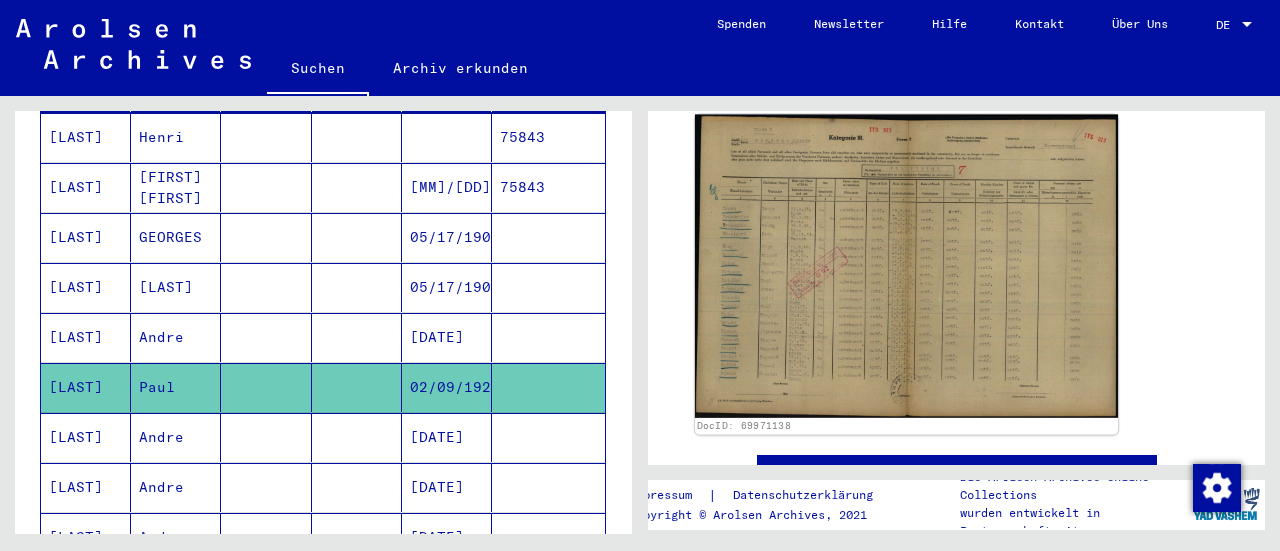 click 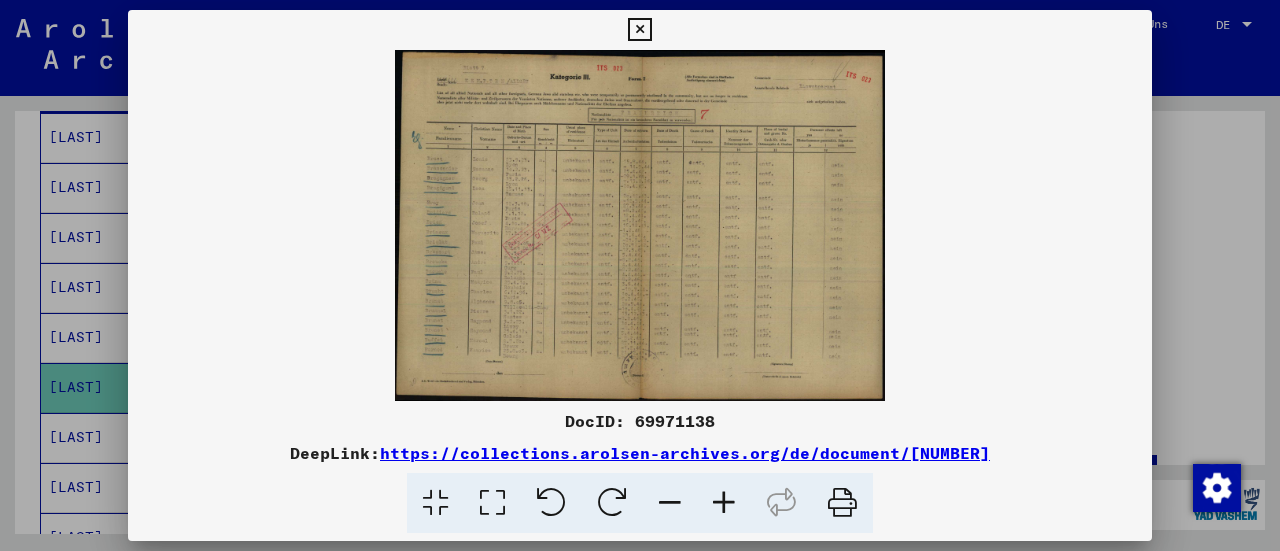 click at bounding box center (724, 503) 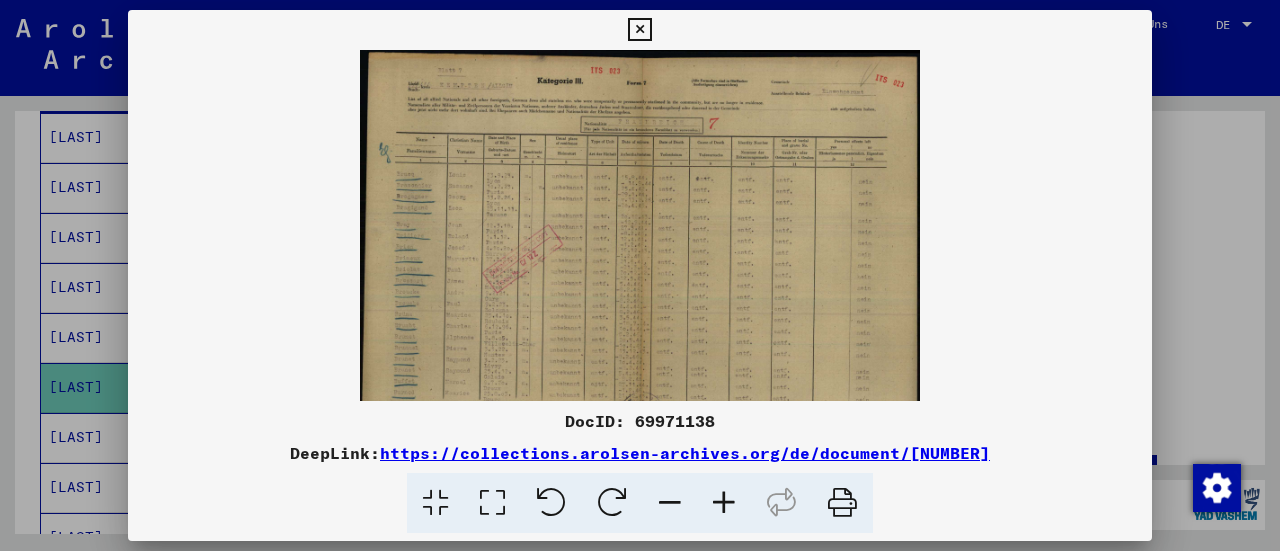 click at bounding box center [724, 503] 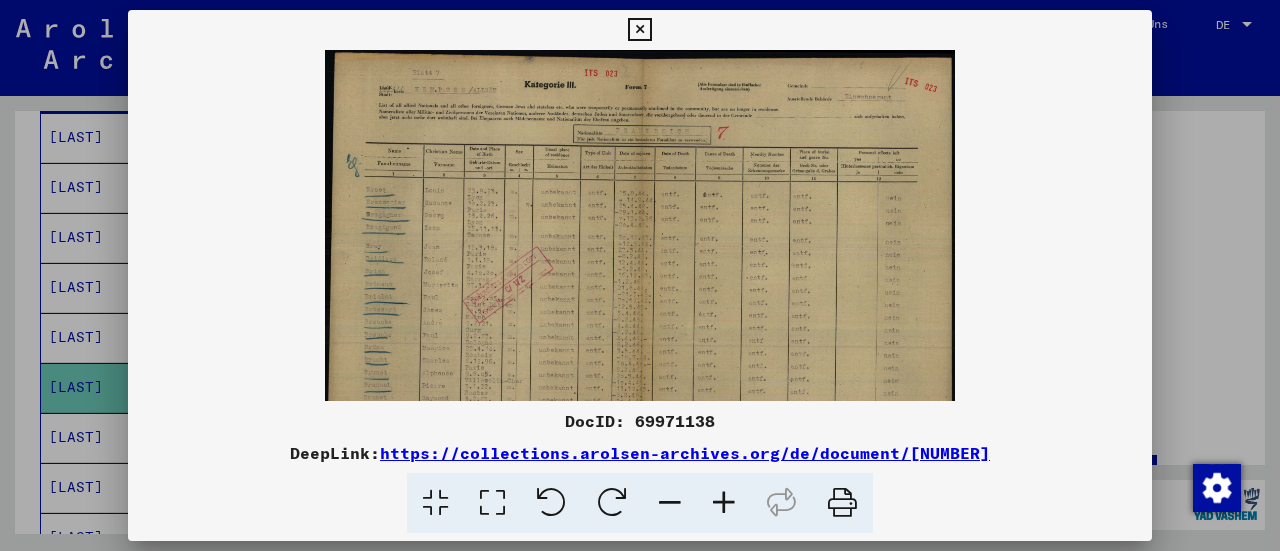 click at bounding box center (724, 503) 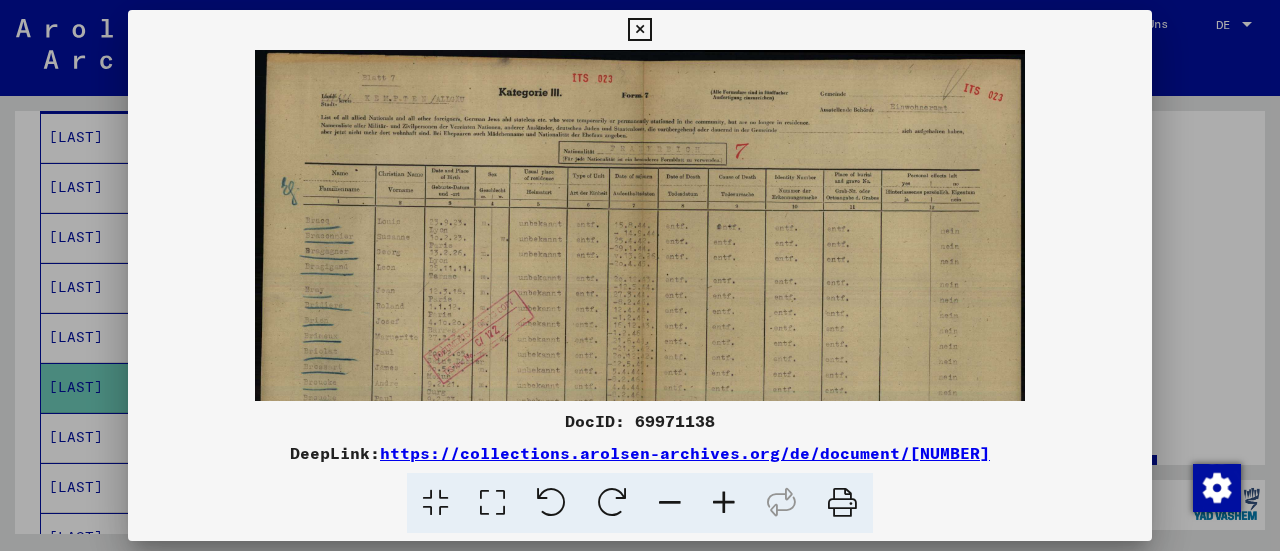 click at bounding box center (724, 503) 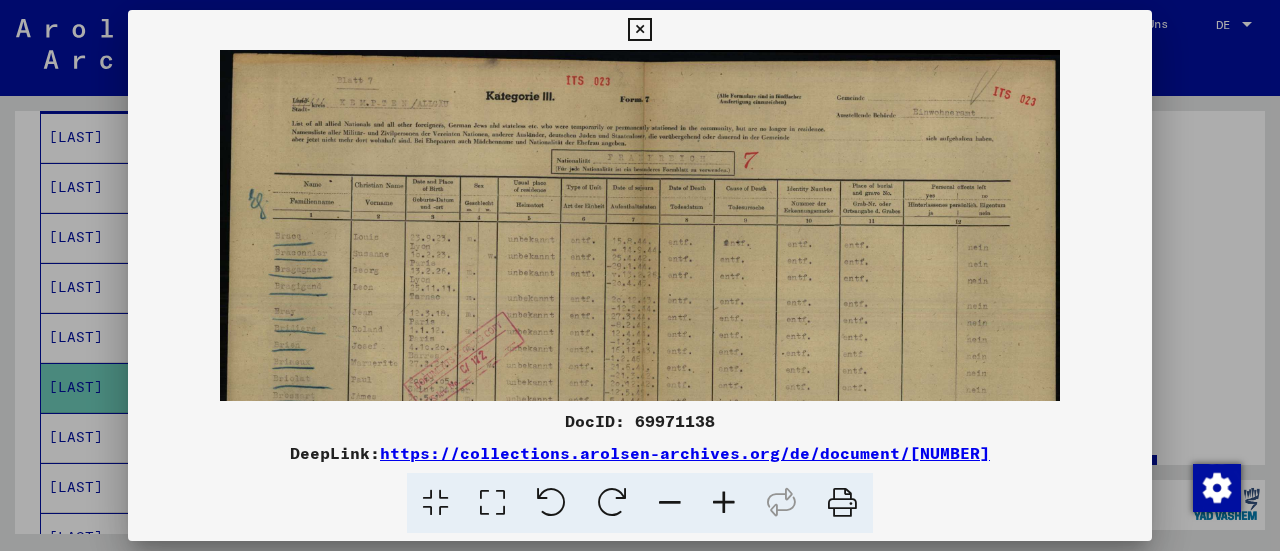 click at bounding box center (724, 503) 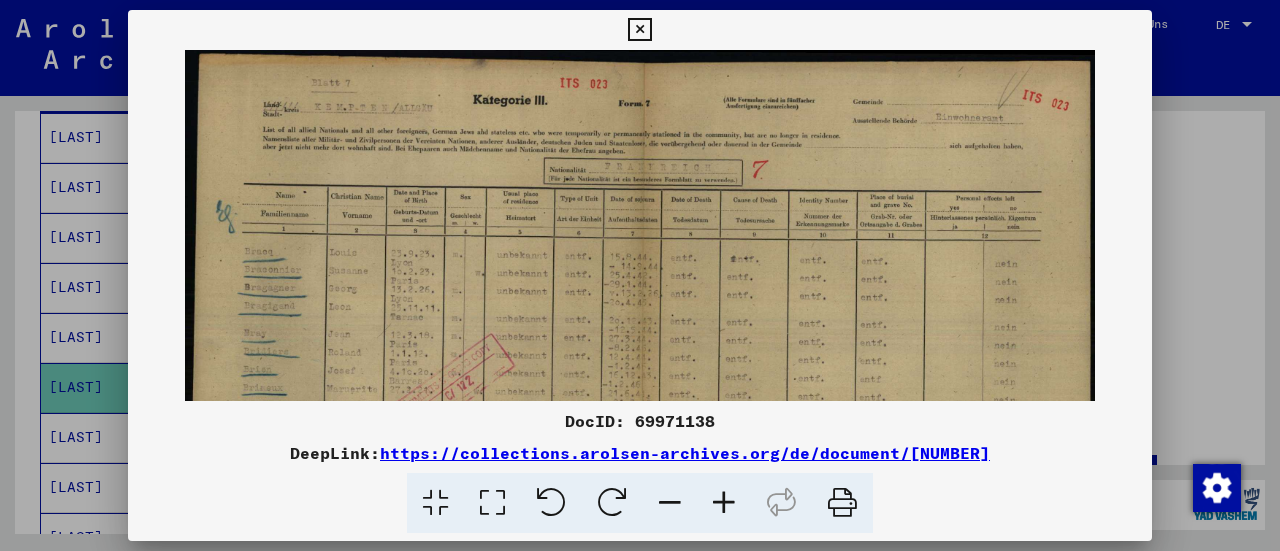 click at bounding box center (724, 503) 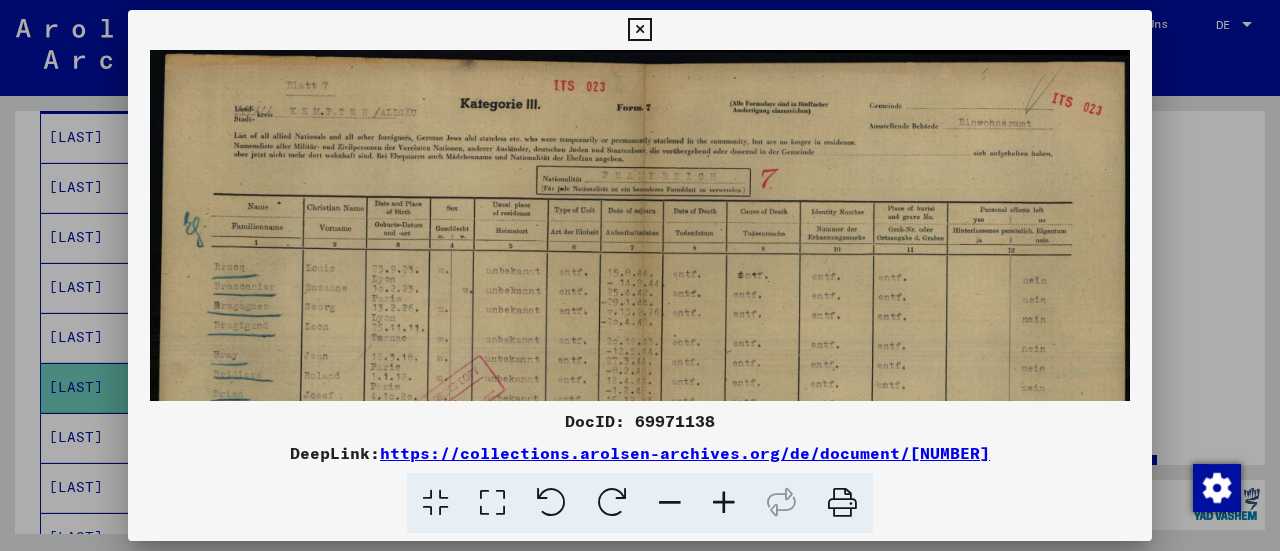 click at bounding box center (724, 503) 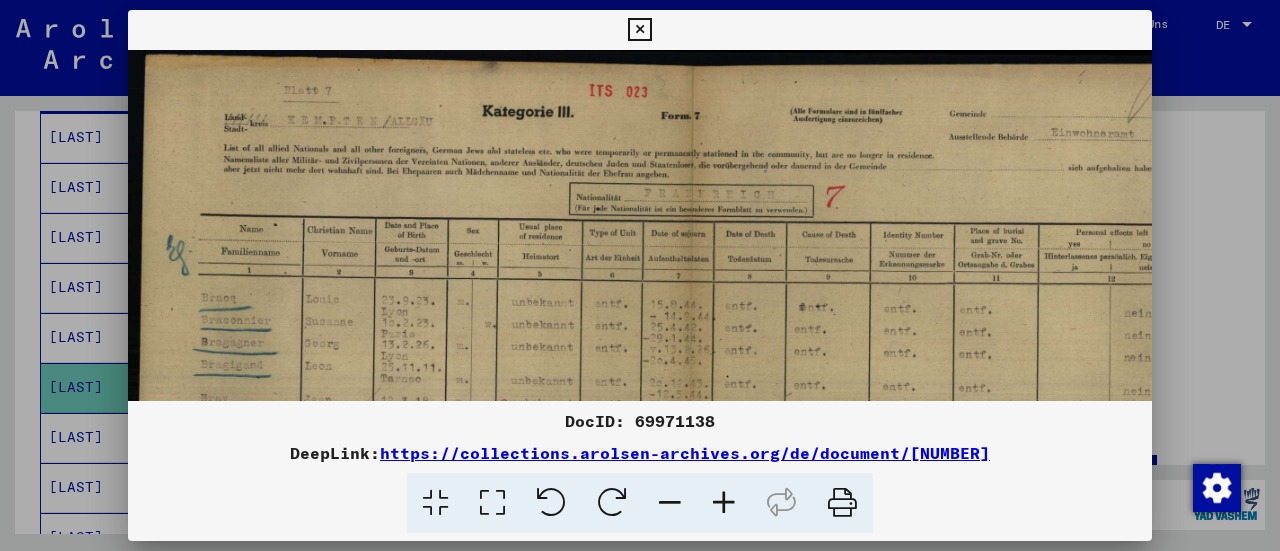 click at bounding box center [724, 503] 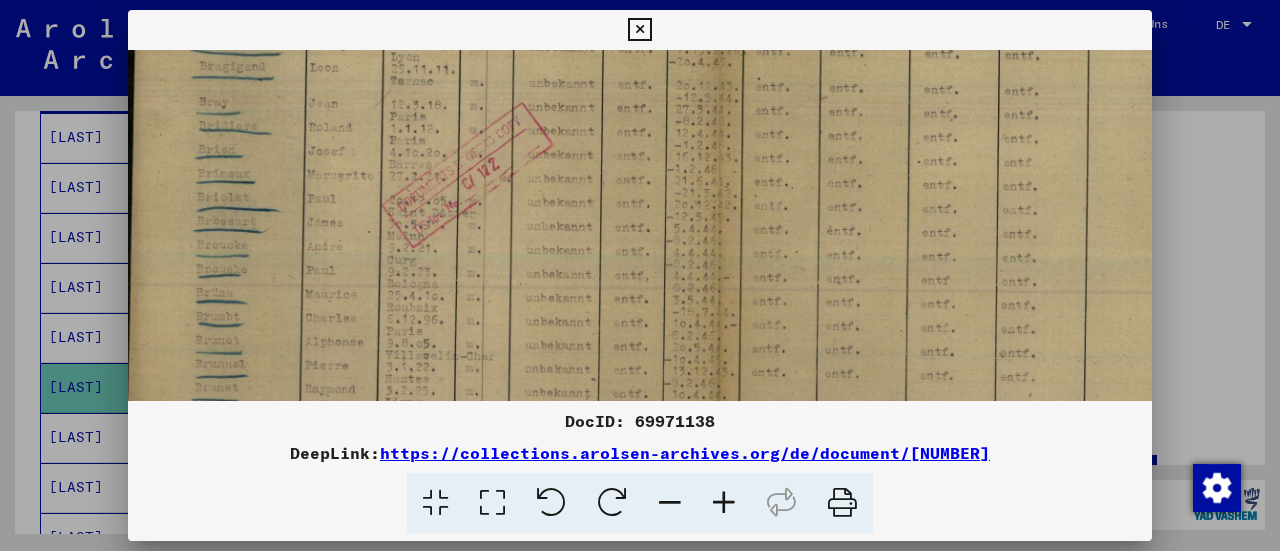 scroll, scrollTop: 320, scrollLeft: 6, axis: both 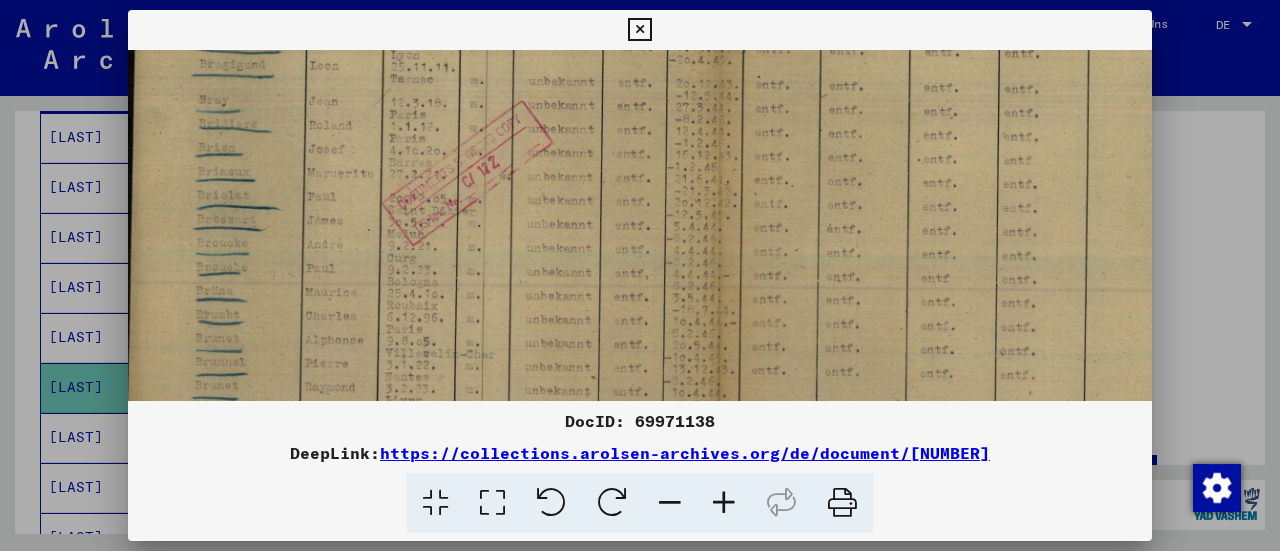 drag, startPoint x: 539, startPoint y: 321, endPoint x: 546, endPoint y: 69, distance: 252.0972 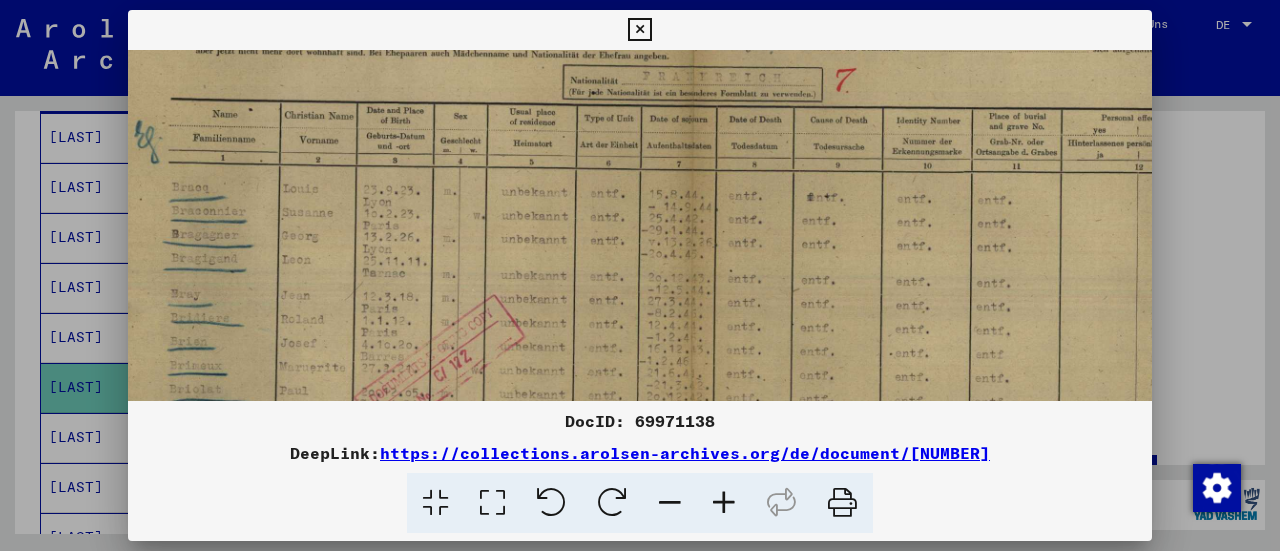scroll, scrollTop: 126, scrollLeft: 35, axis: both 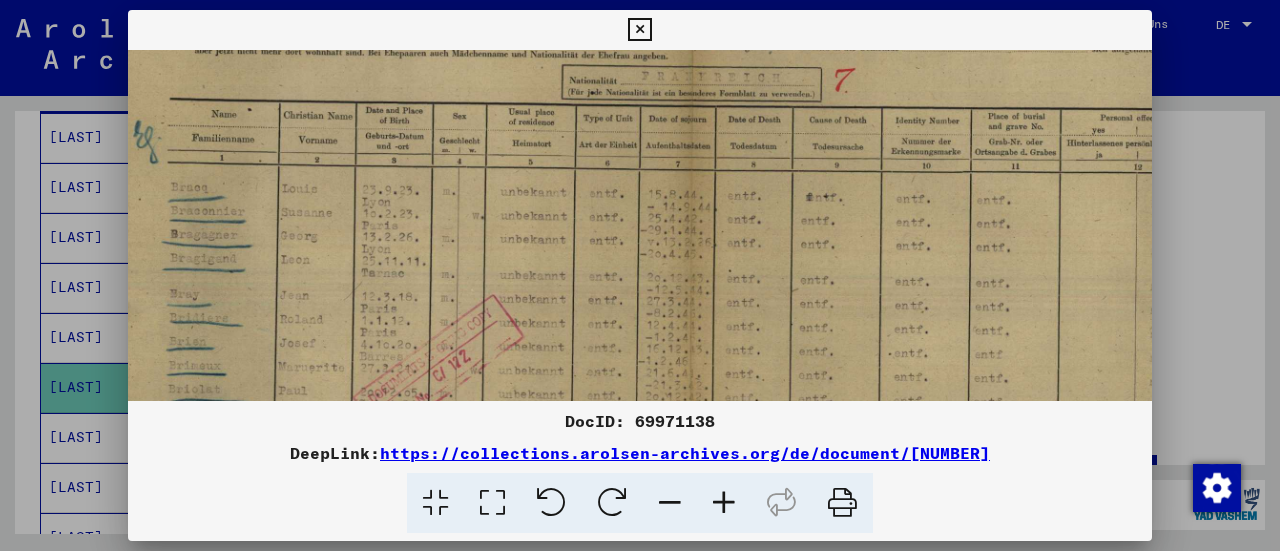 drag, startPoint x: 796, startPoint y: 168, endPoint x: 776, endPoint y: 381, distance: 213.9369 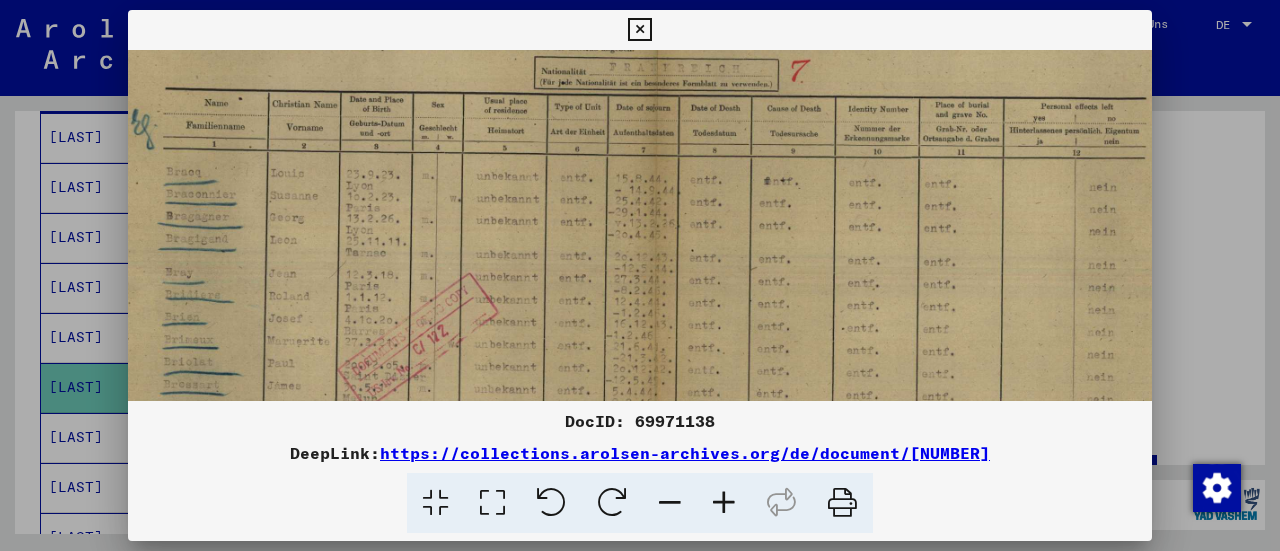 click at bounding box center [670, 503] 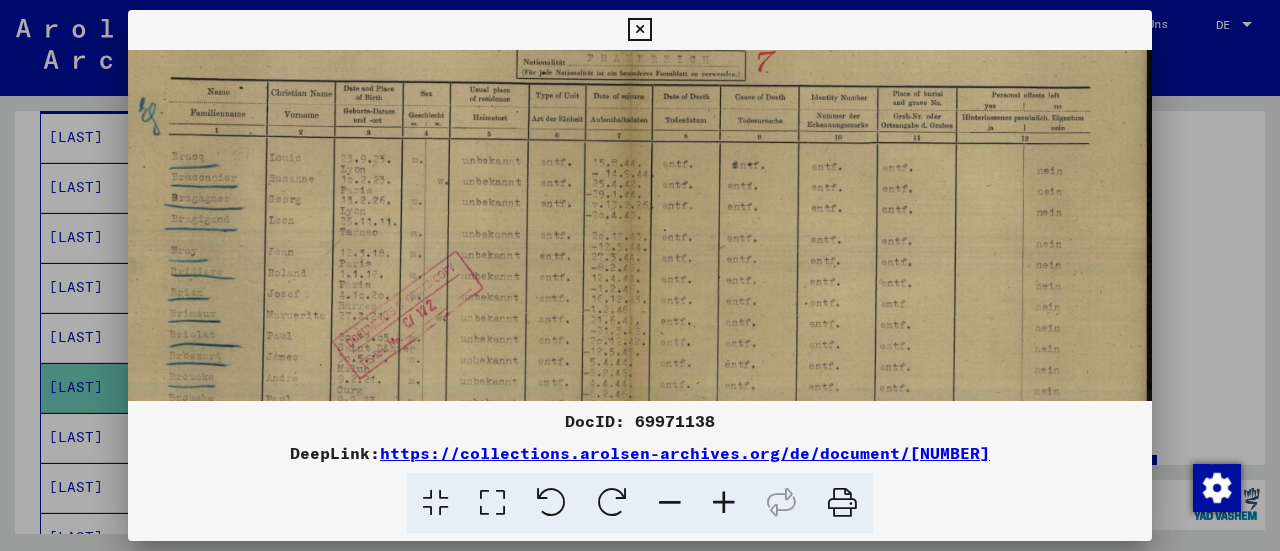 click at bounding box center [670, 503] 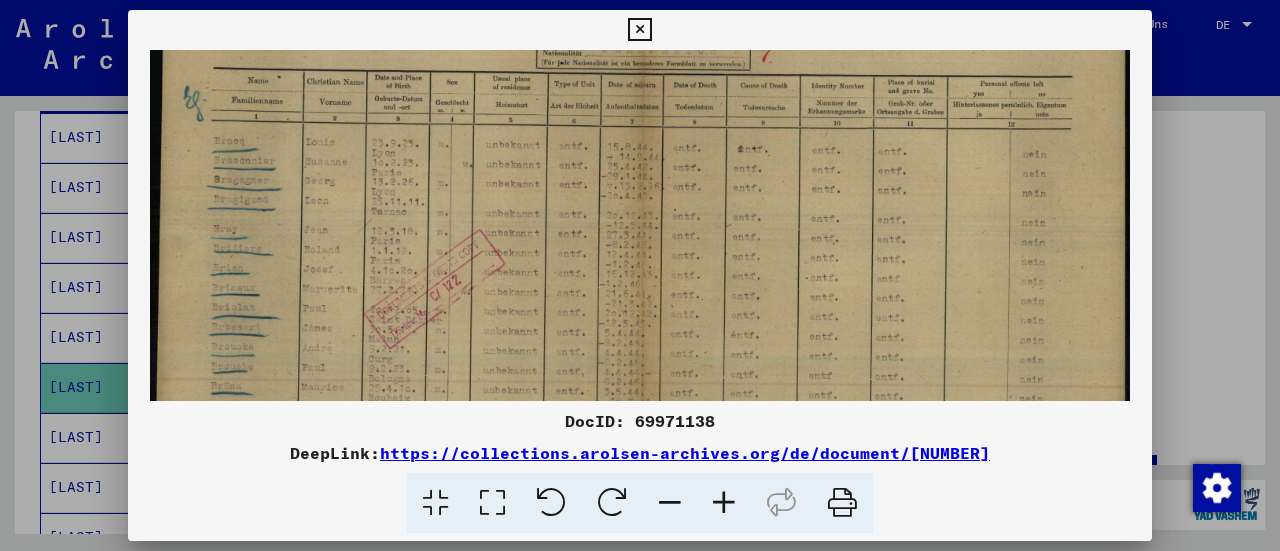 click at bounding box center (670, 503) 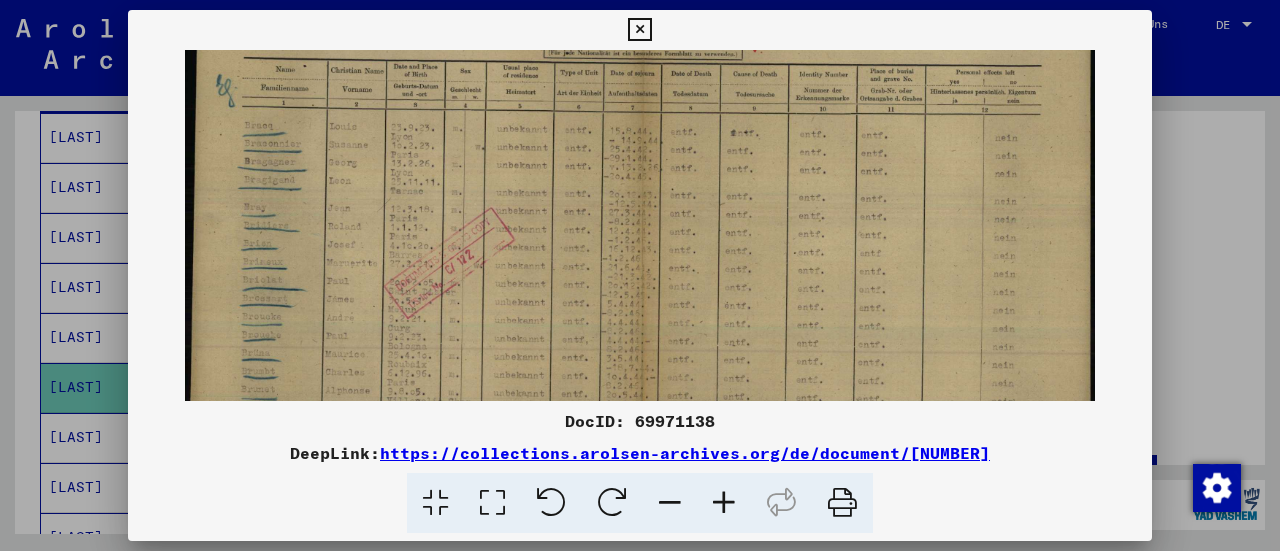 click at bounding box center (670, 503) 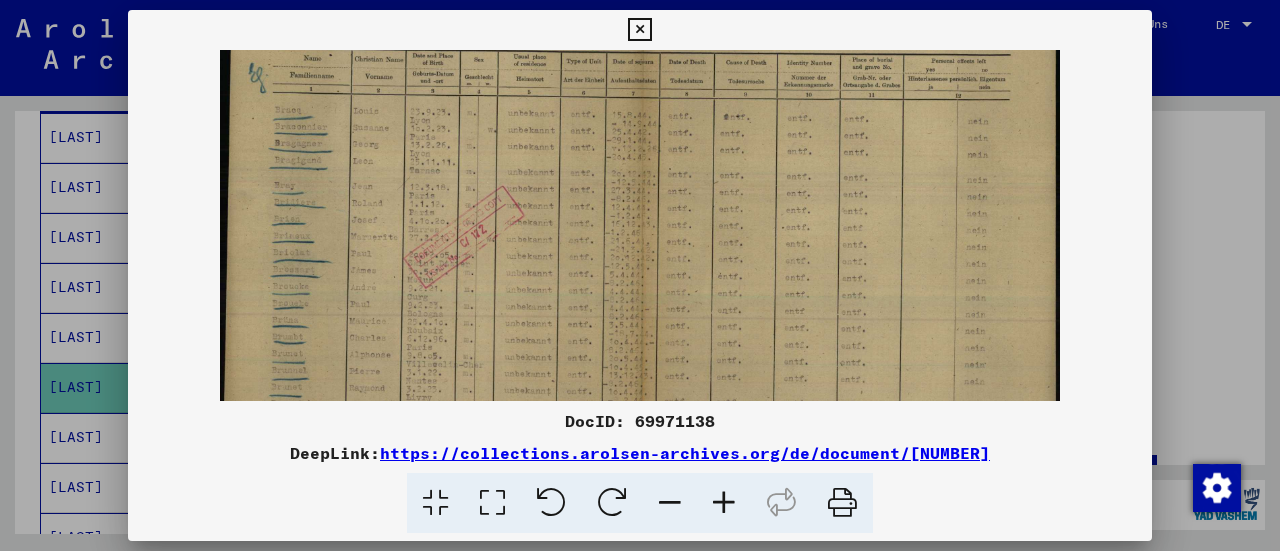click at bounding box center [670, 503] 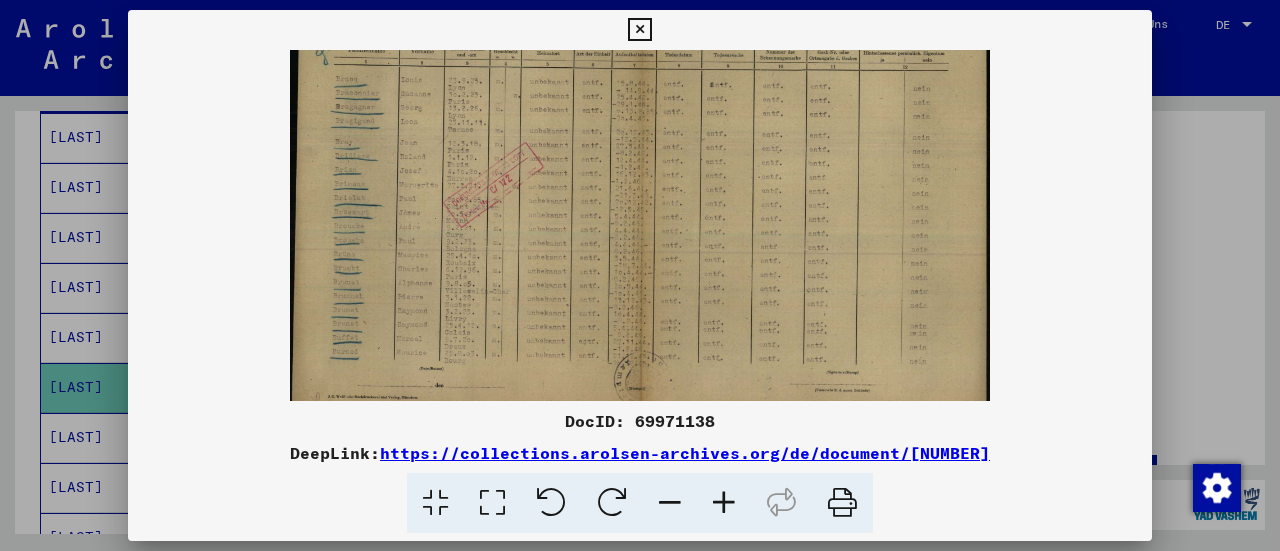 click at bounding box center [670, 503] 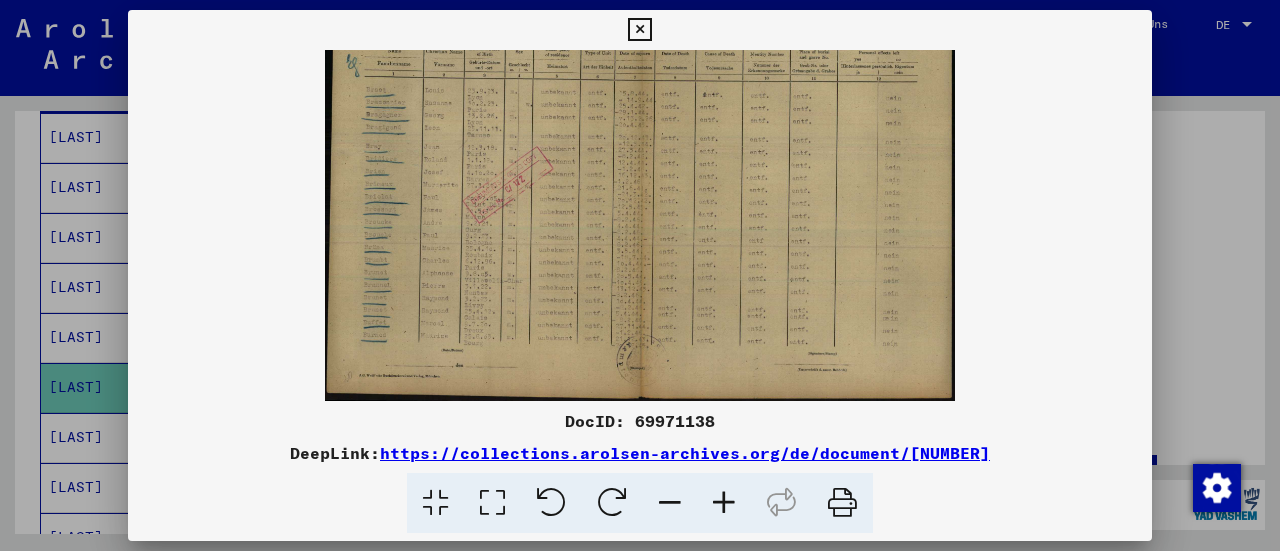click at bounding box center [670, 503] 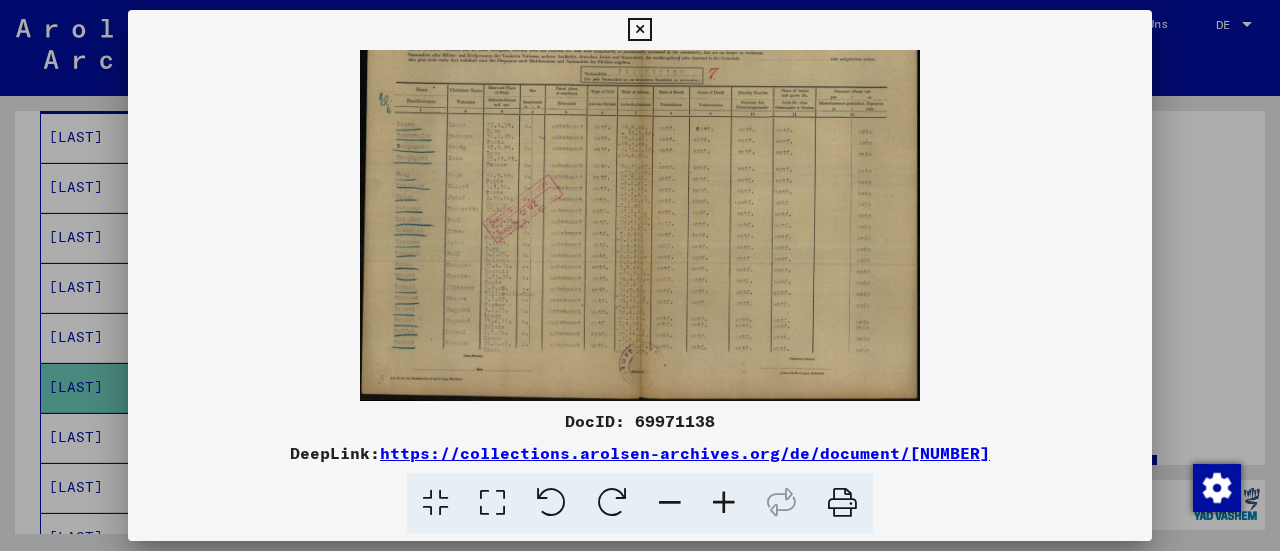 scroll, scrollTop: 50, scrollLeft: 0, axis: vertical 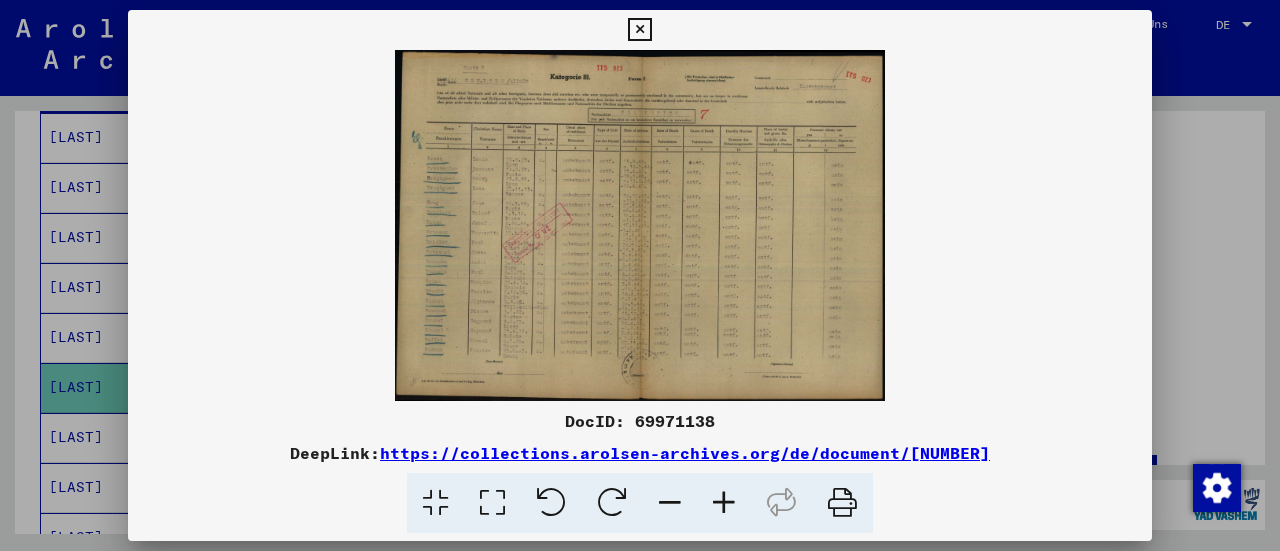 click at bounding box center (639, 30) 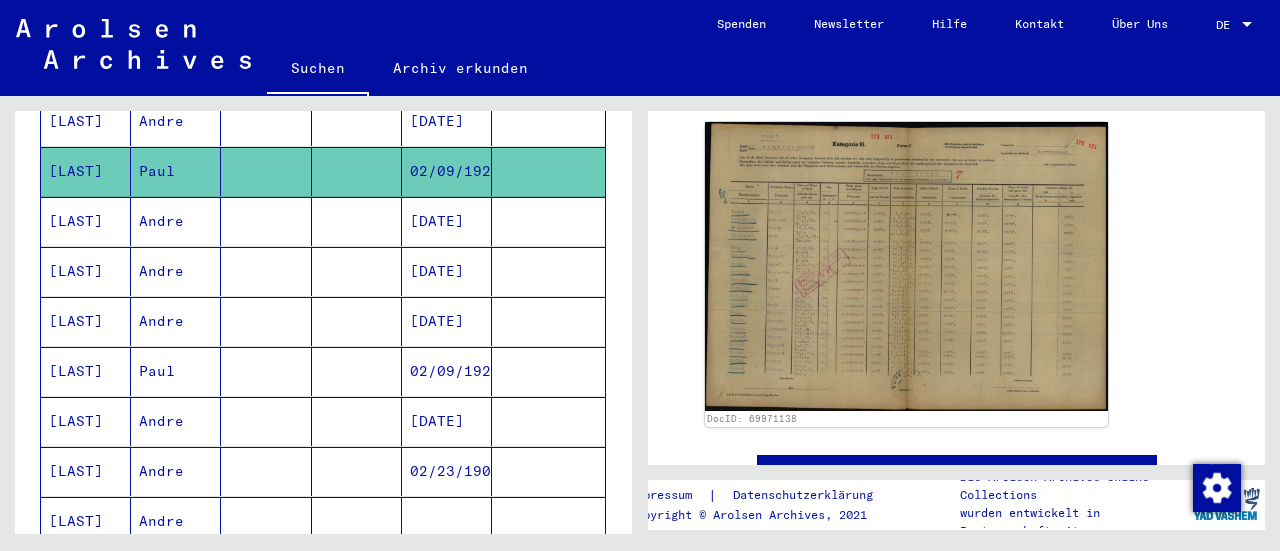 scroll, scrollTop: 560, scrollLeft: 0, axis: vertical 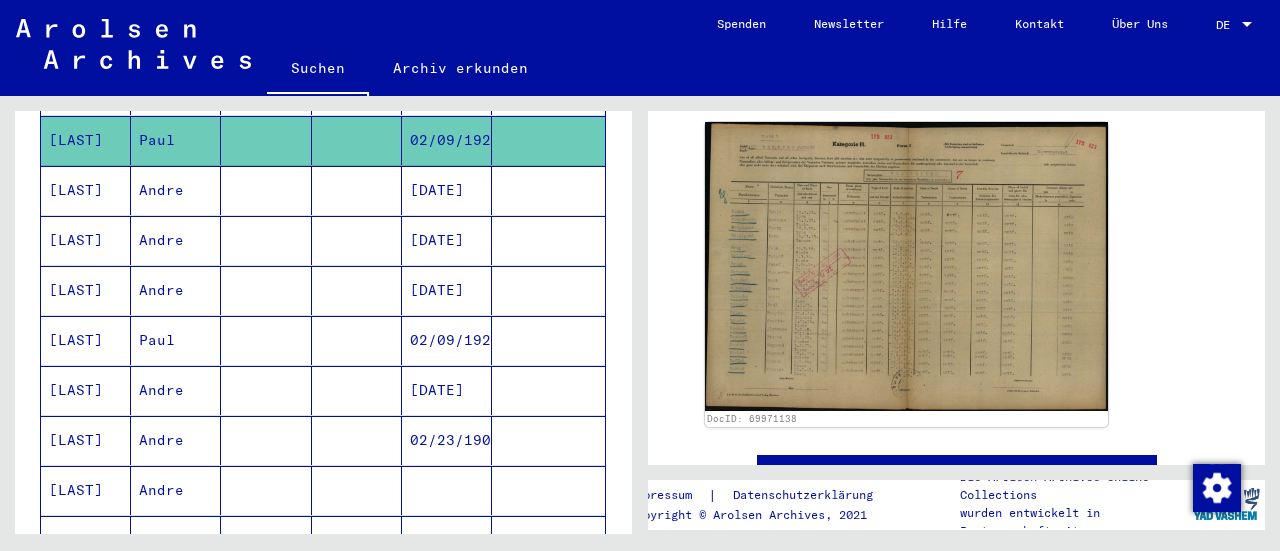 click on "02/09/1923" at bounding box center [447, 390] 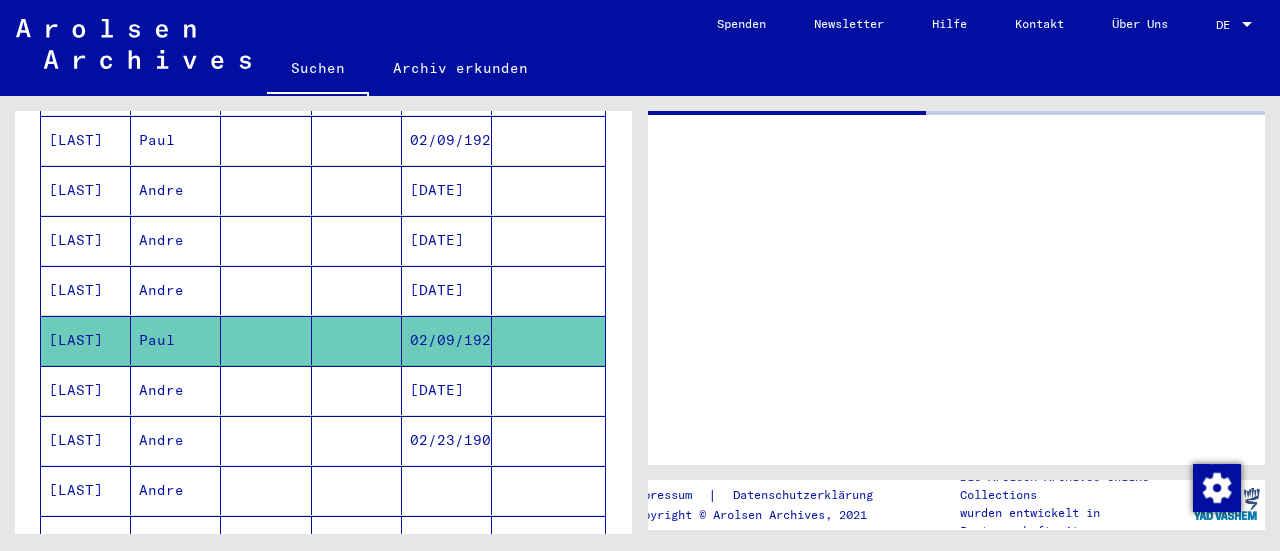 scroll, scrollTop: 0, scrollLeft: 0, axis: both 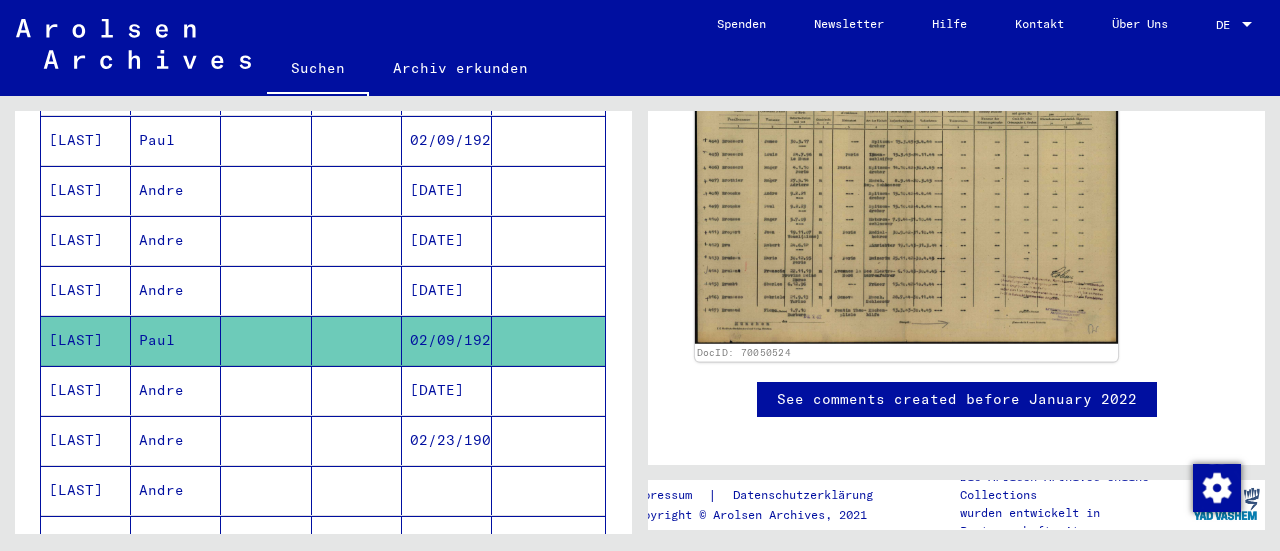 click 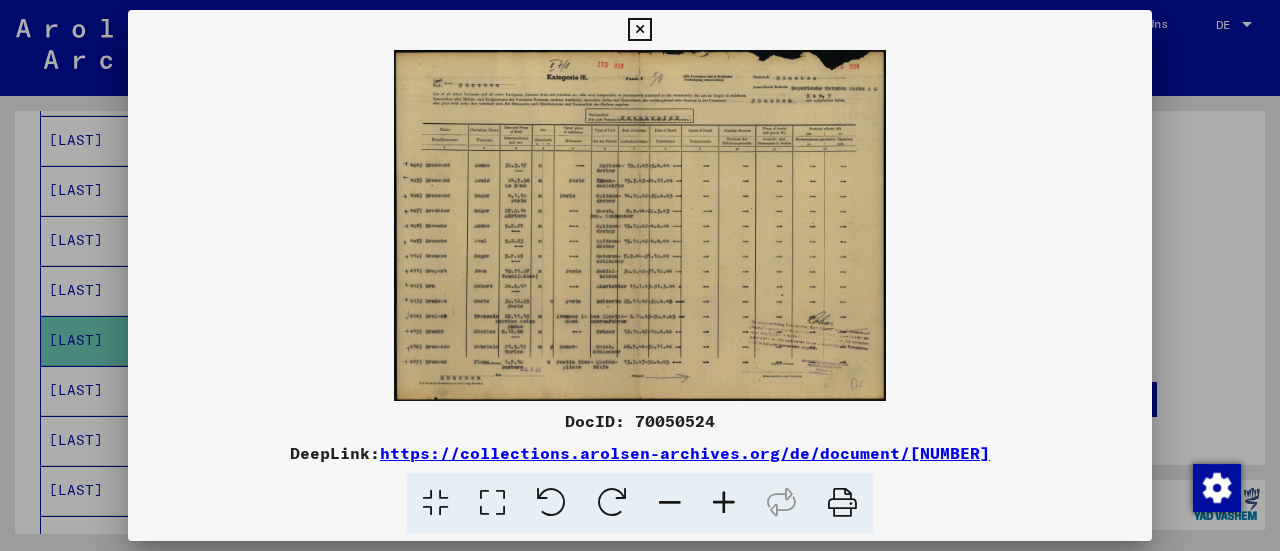 scroll, scrollTop: 451, scrollLeft: 0, axis: vertical 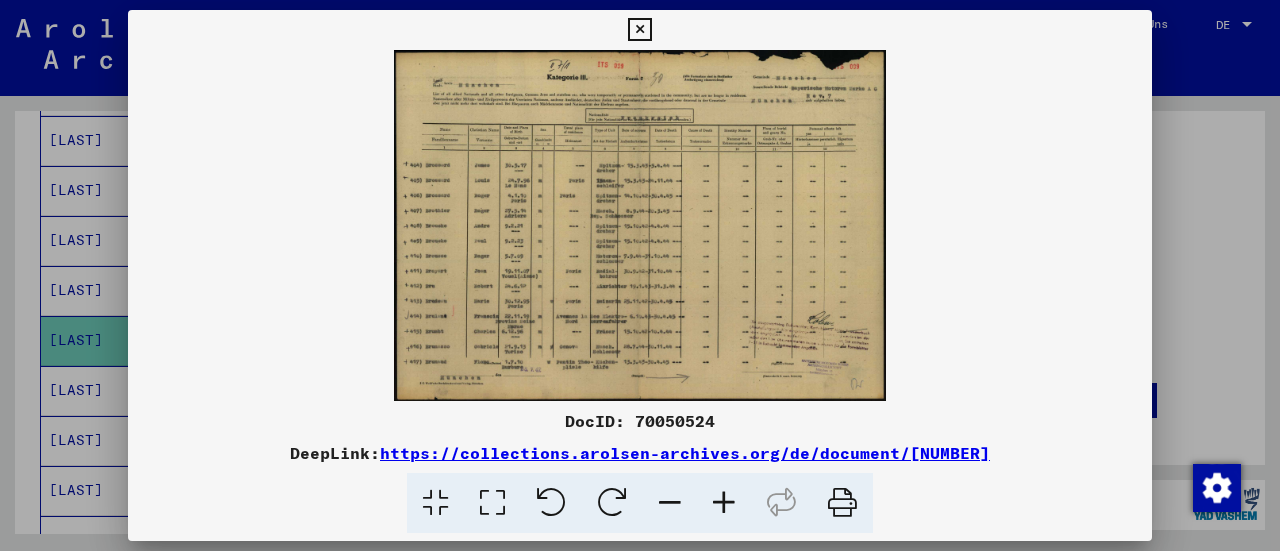 click at bounding box center [724, 503] 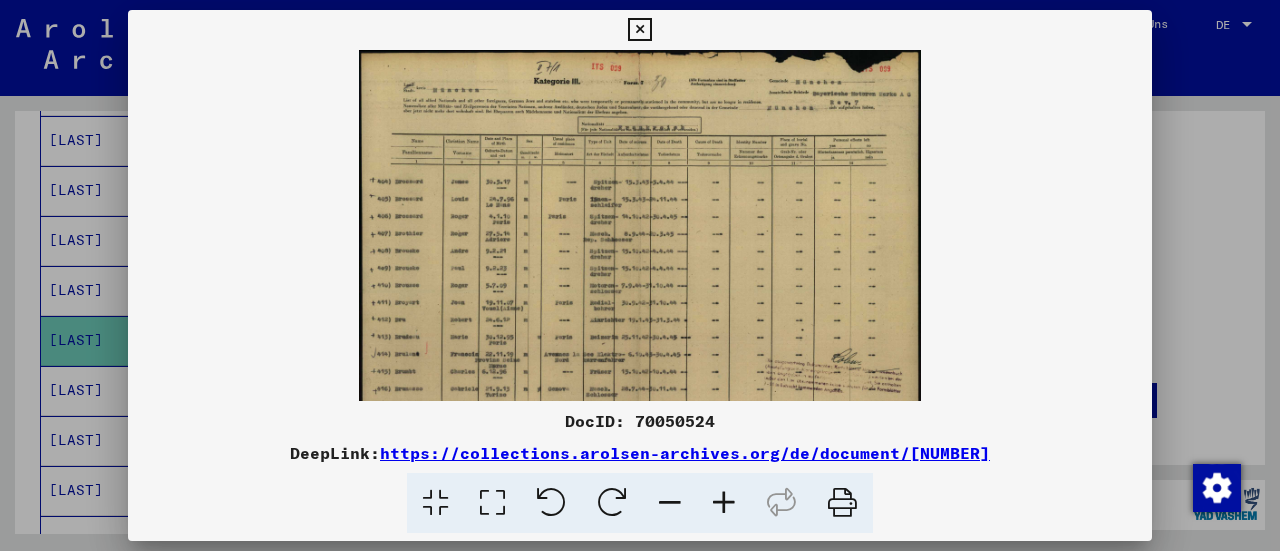 click at bounding box center (724, 503) 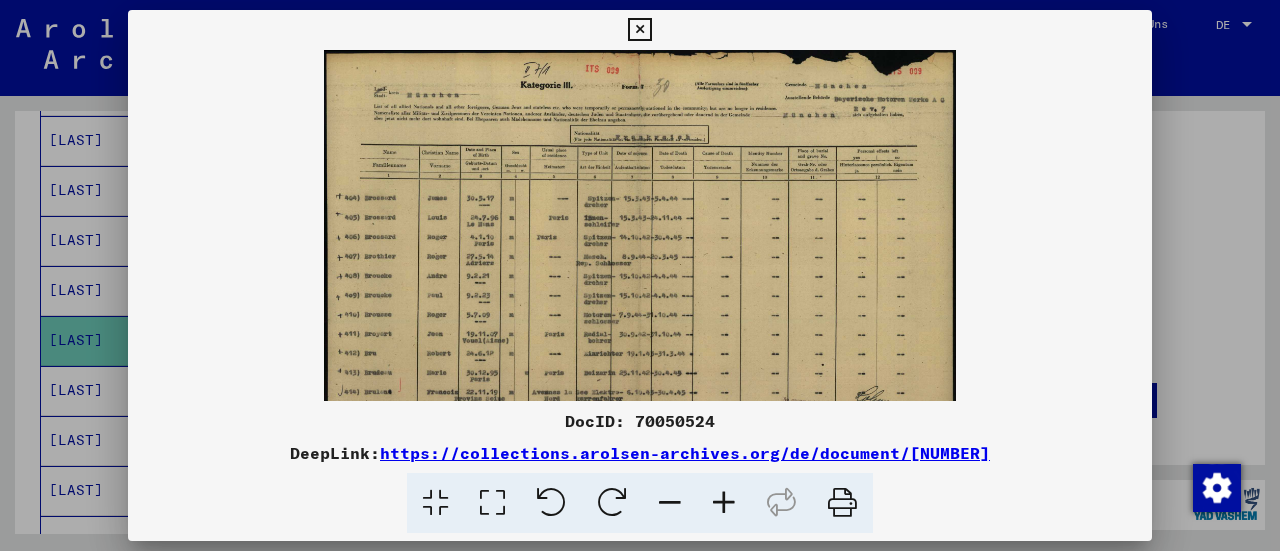 click at bounding box center [724, 503] 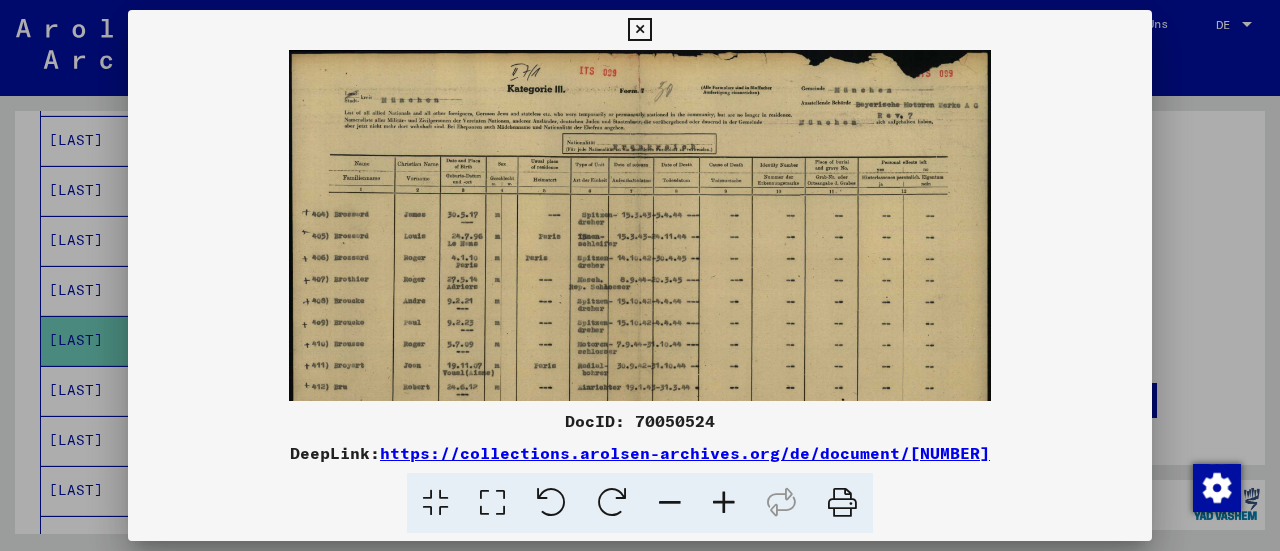 click at bounding box center (724, 503) 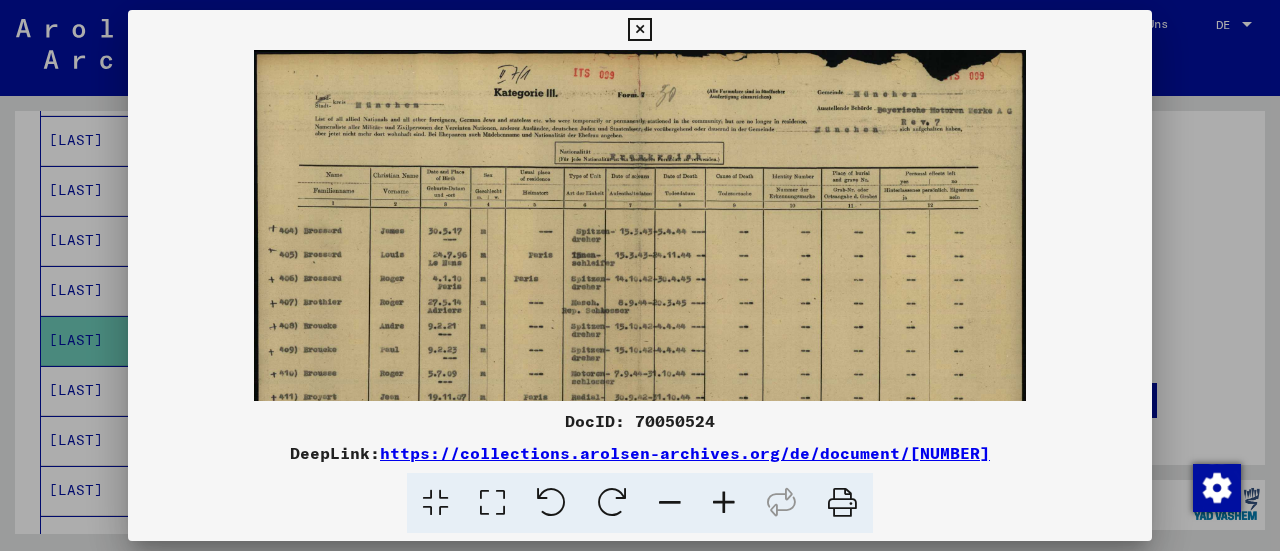click at bounding box center [724, 503] 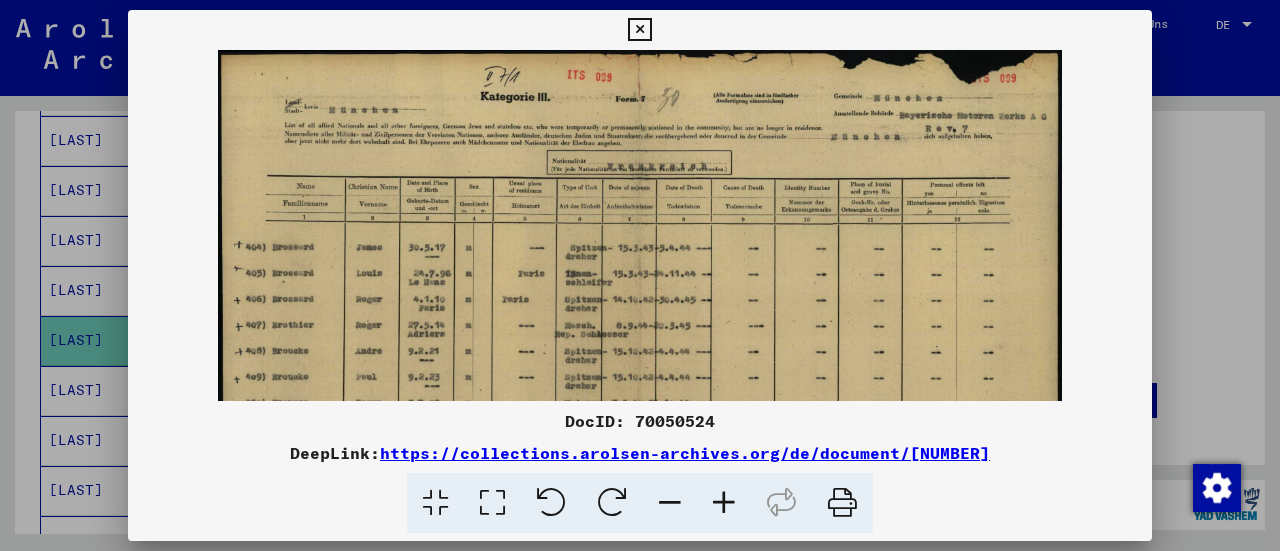 click at bounding box center (724, 503) 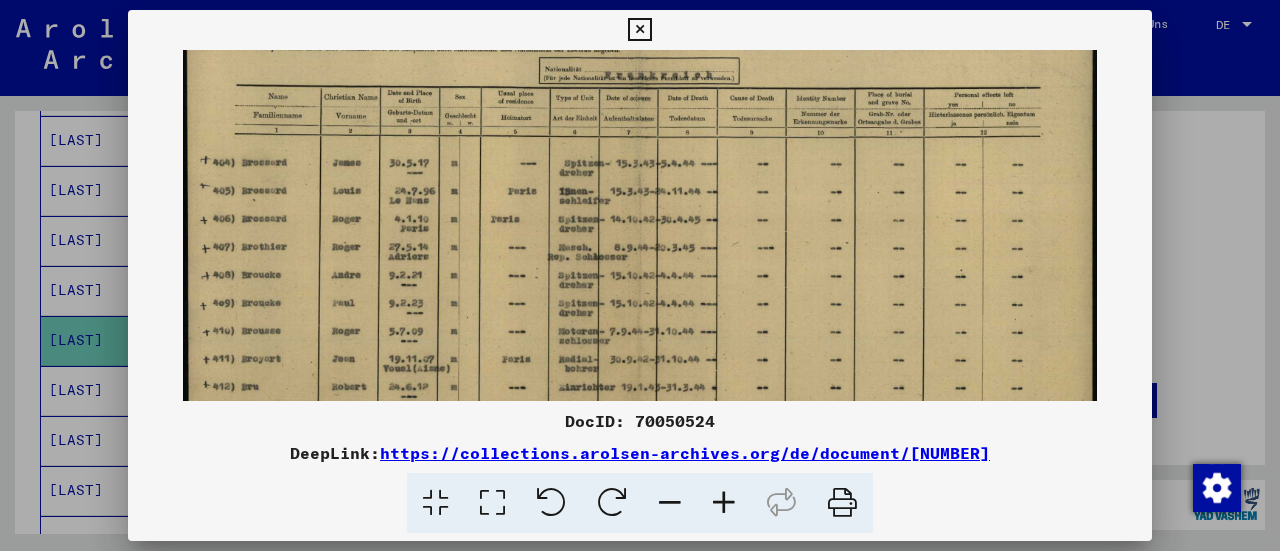 scroll, scrollTop: 0, scrollLeft: 0, axis: both 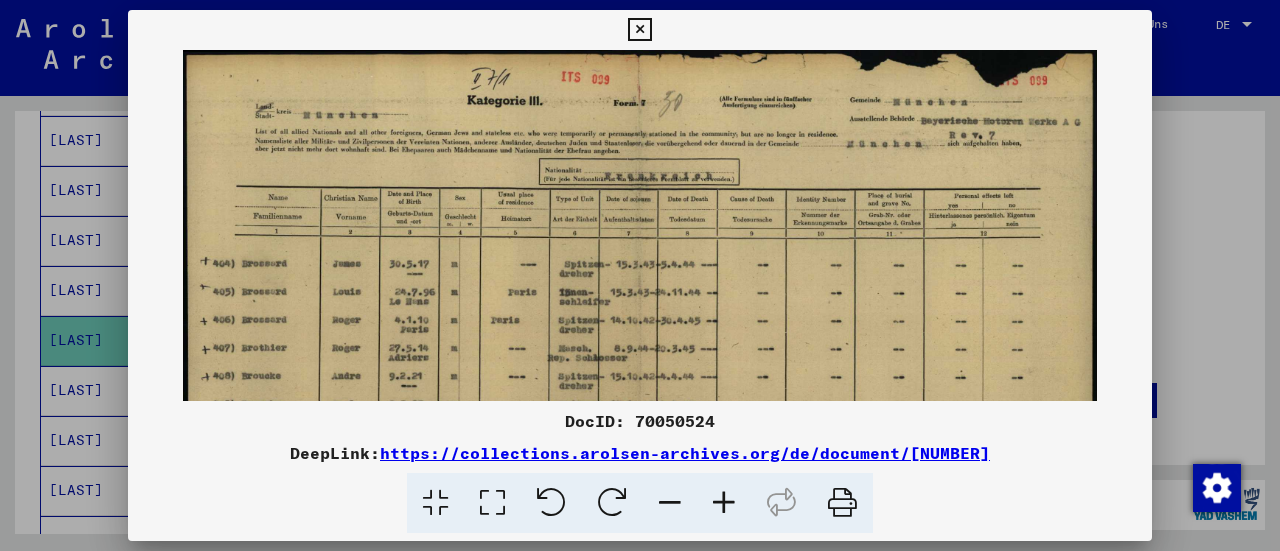 drag, startPoint x: 523, startPoint y: 293, endPoint x: 572, endPoint y: 340, distance: 67.89698 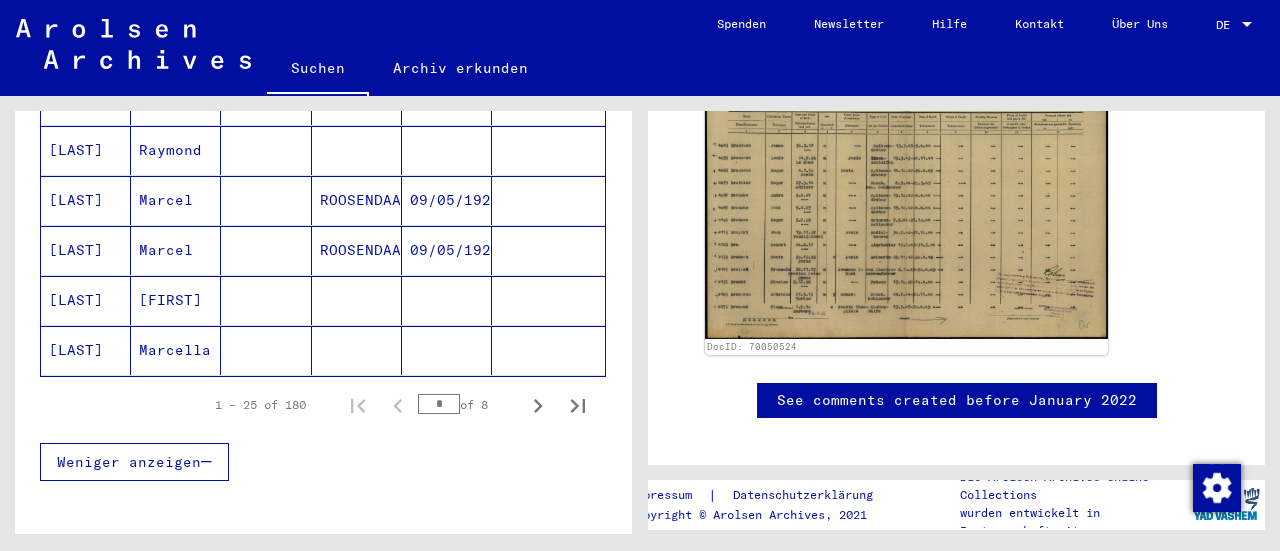 scroll, scrollTop: 1316, scrollLeft: 0, axis: vertical 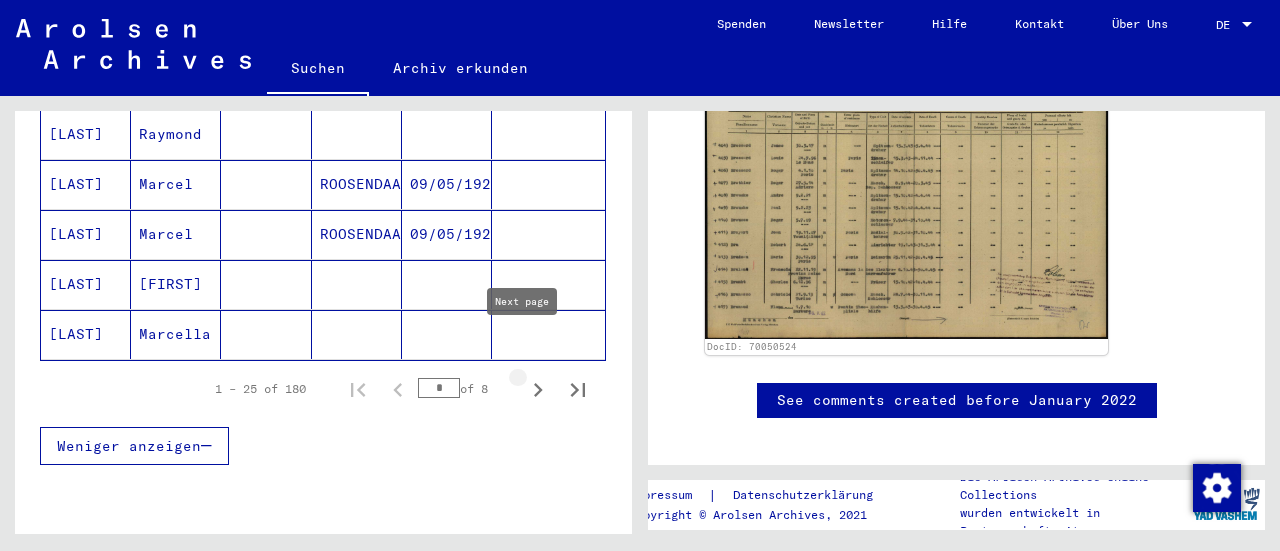 click 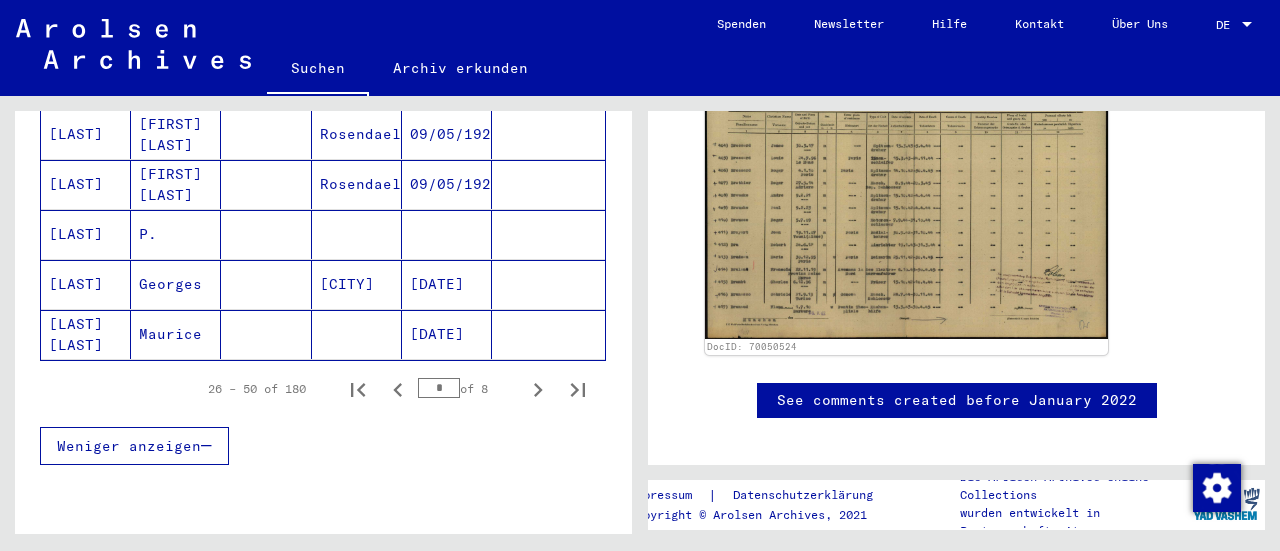 click at bounding box center (447, 284) 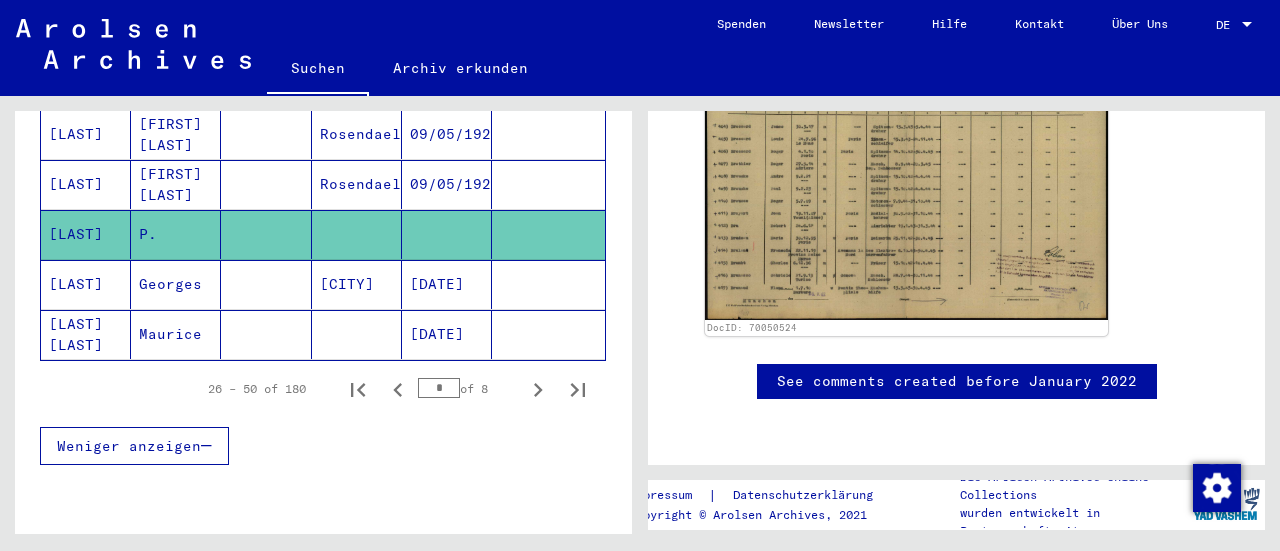 scroll, scrollTop: 280, scrollLeft: 0, axis: vertical 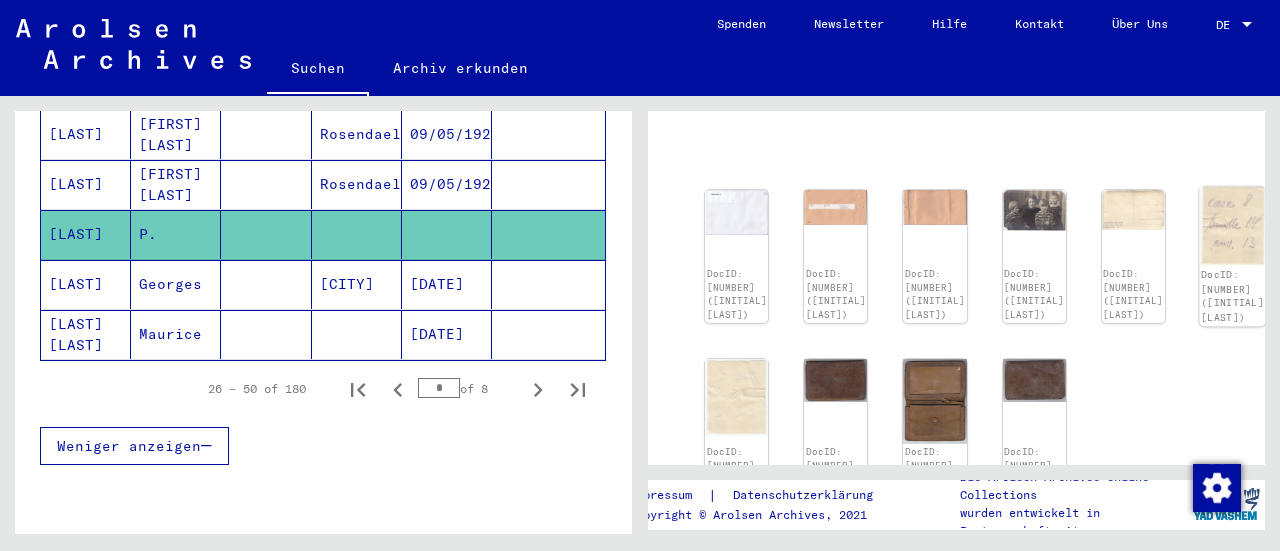 click 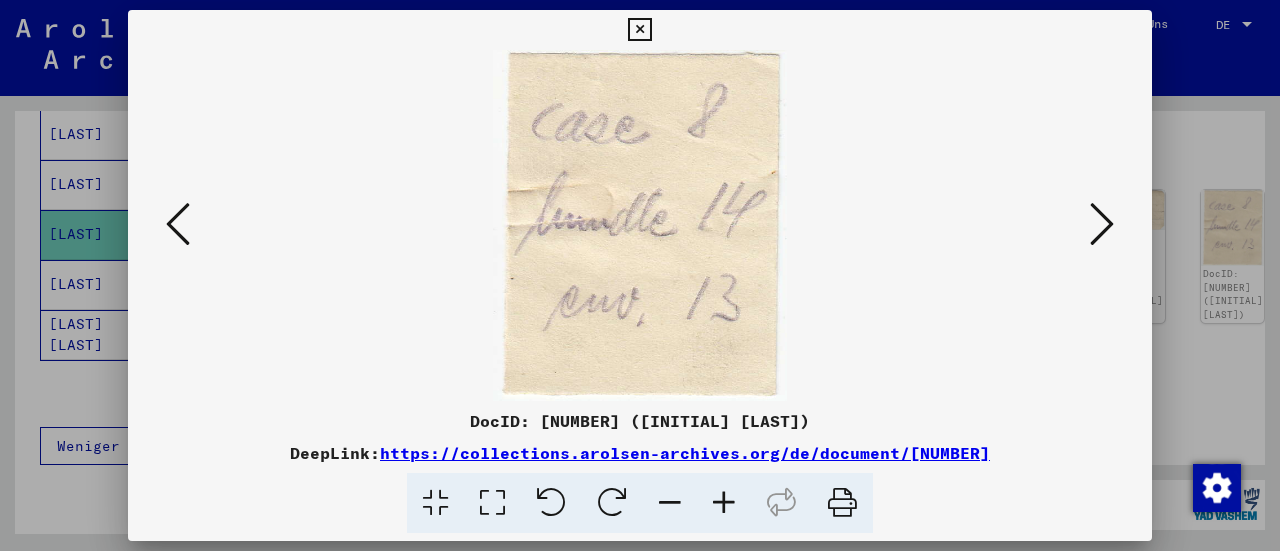 click at bounding box center (639, 30) 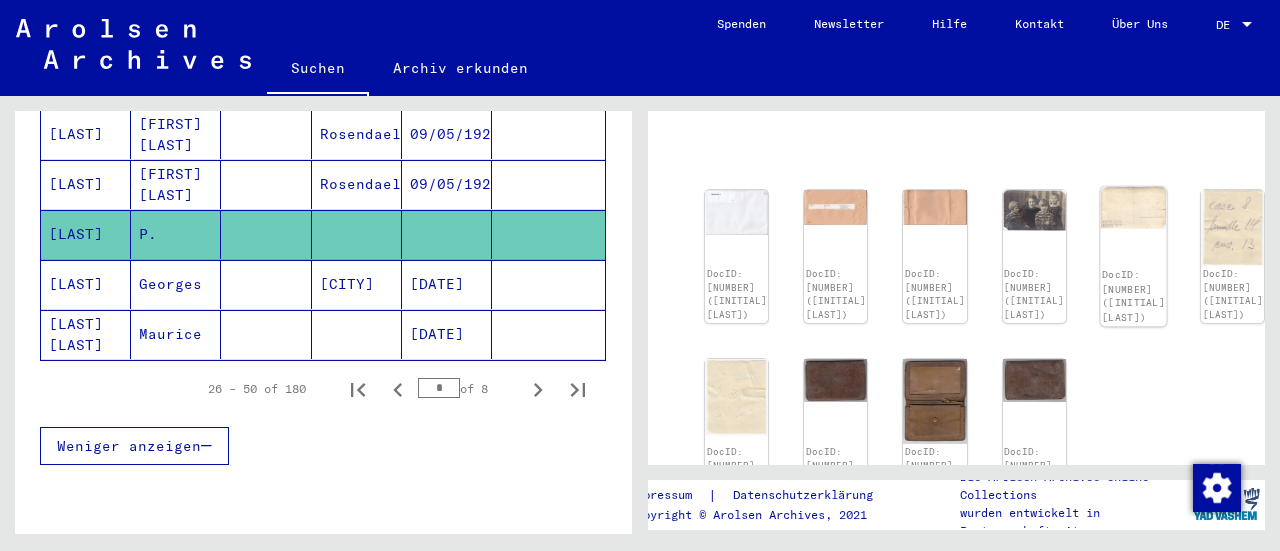 click on "DocID: [NUMBER] ([INITIAL] [LAST])" 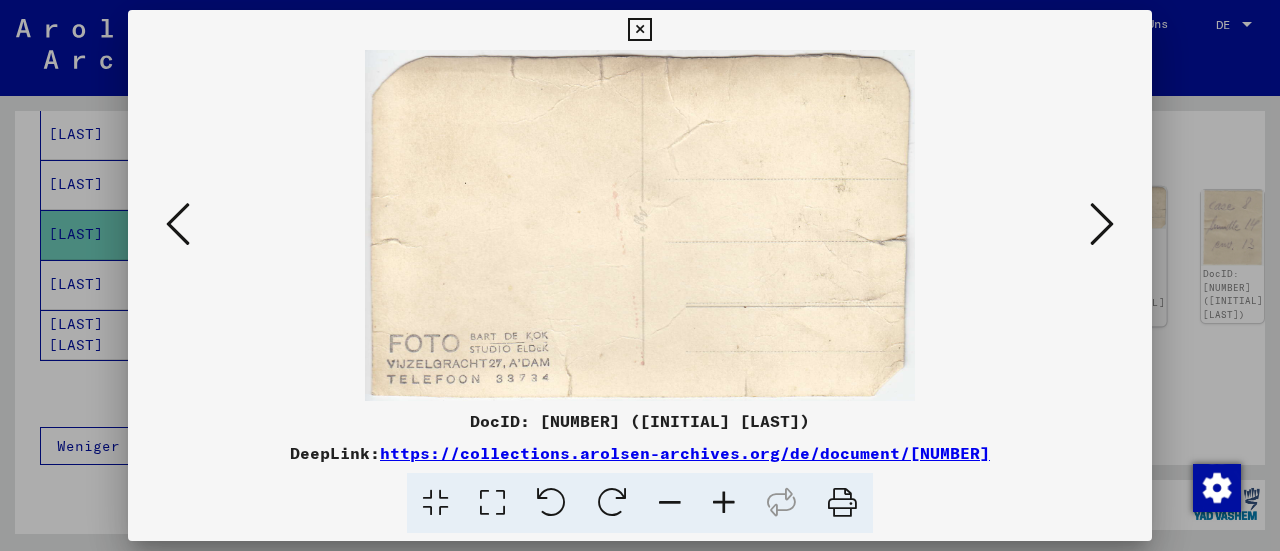 click on "DocID: 108003977 (P. [LAST])  DeepLink:  https://collections.arolsen-archives.org/de/document/108003977" at bounding box center [640, 276] 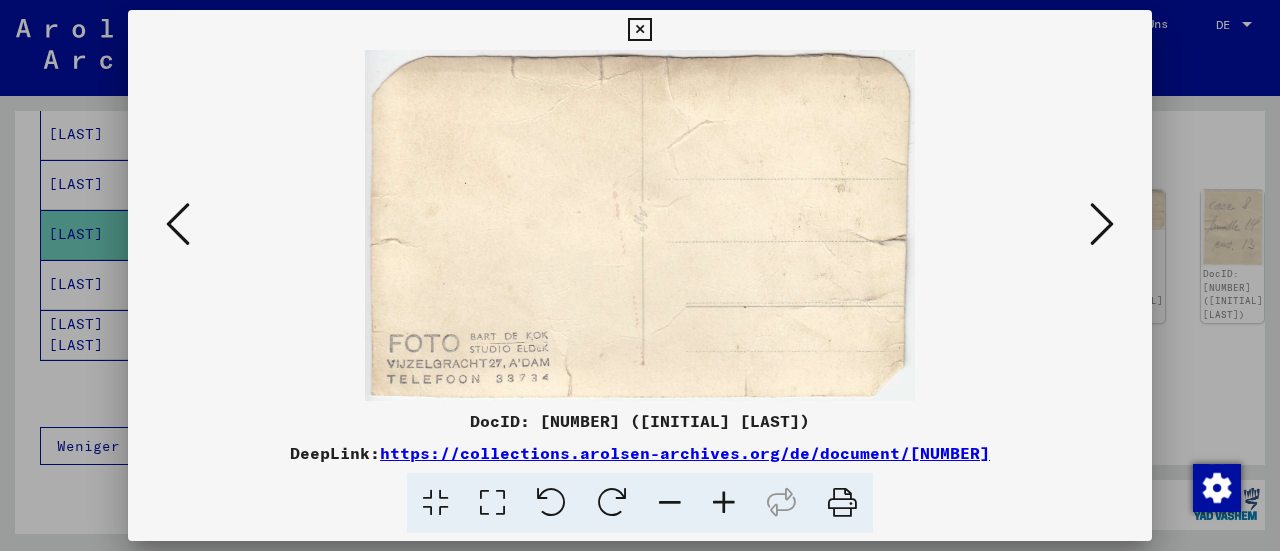 click at bounding box center [639, 30] 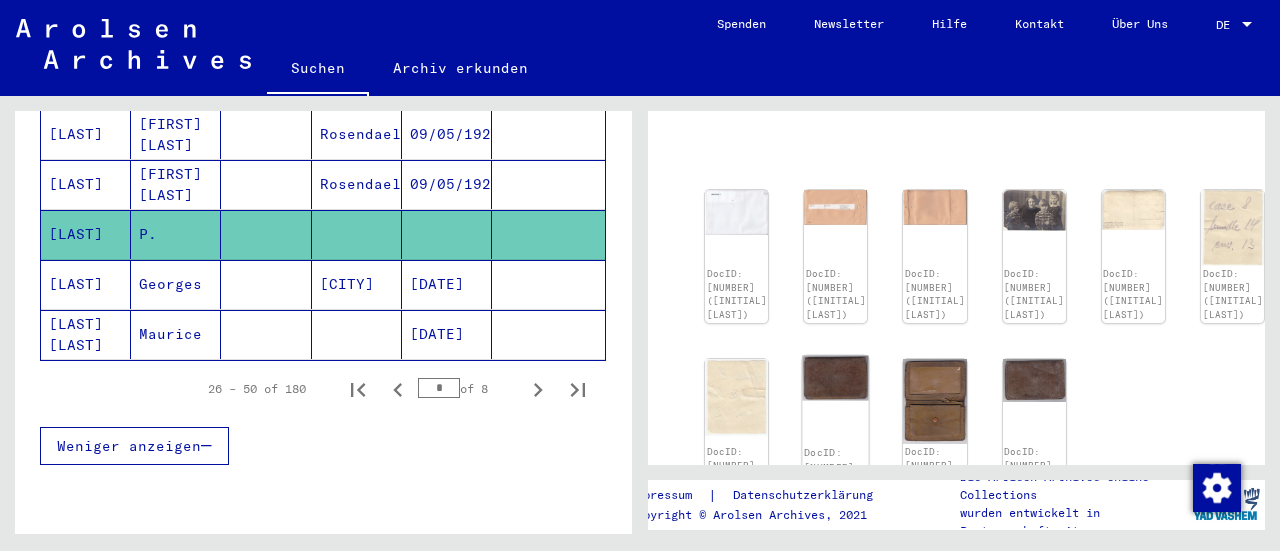 click 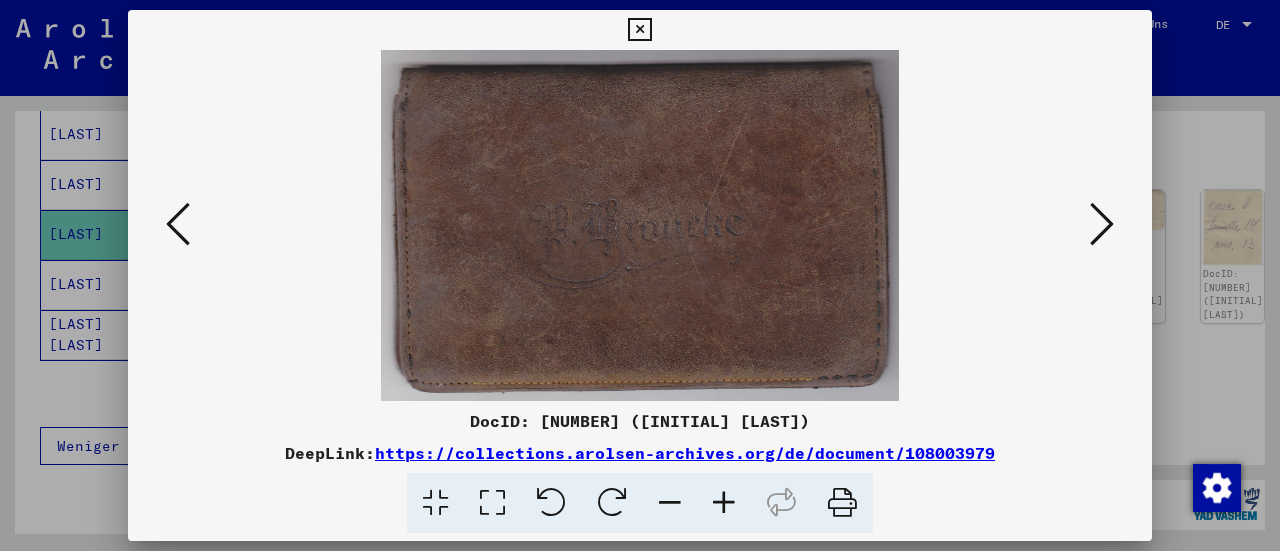 click at bounding box center [639, 30] 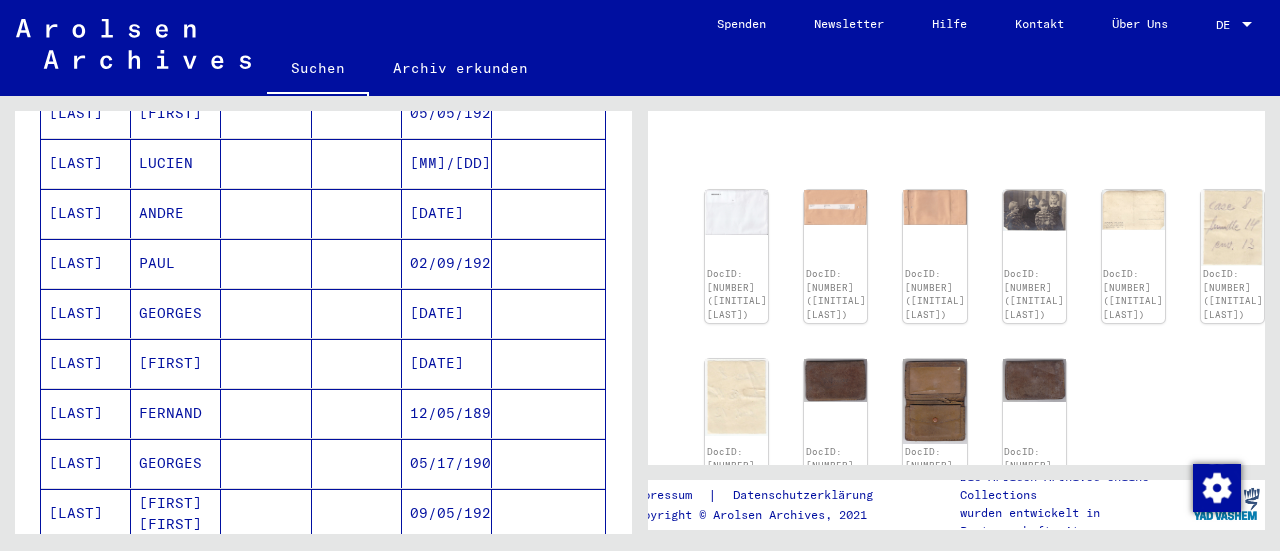 scroll, scrollTop: 418, scrollLeft: 0, axis: vertical 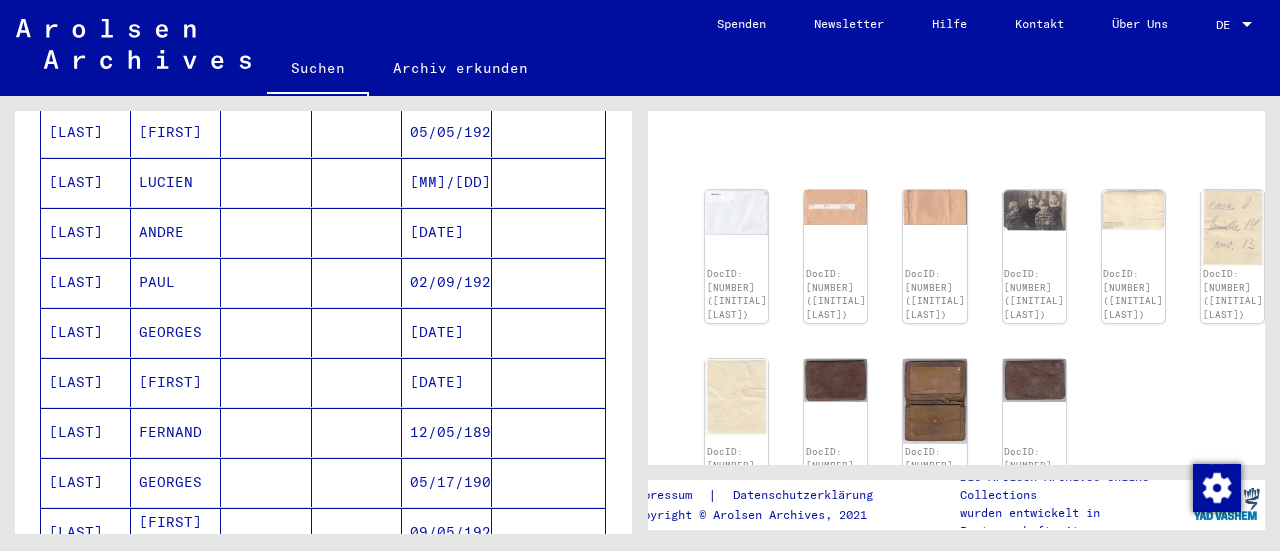 click on "02/09/1923" at bounding box center [447, 332] 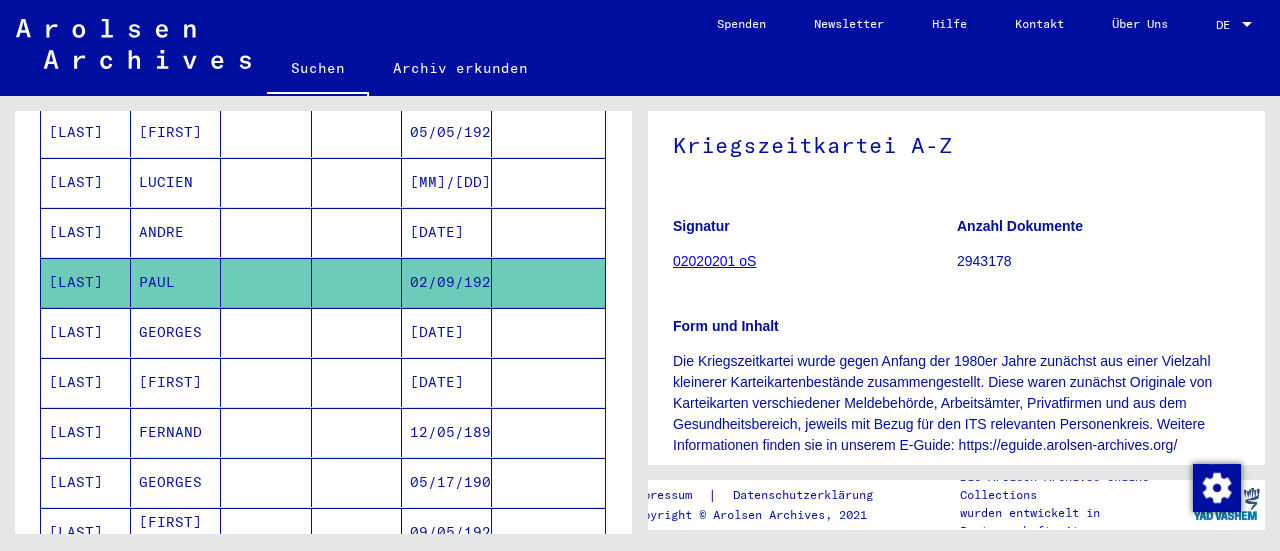scroll, scrollTop: 198, scrollLeft: 0, axis: vertical 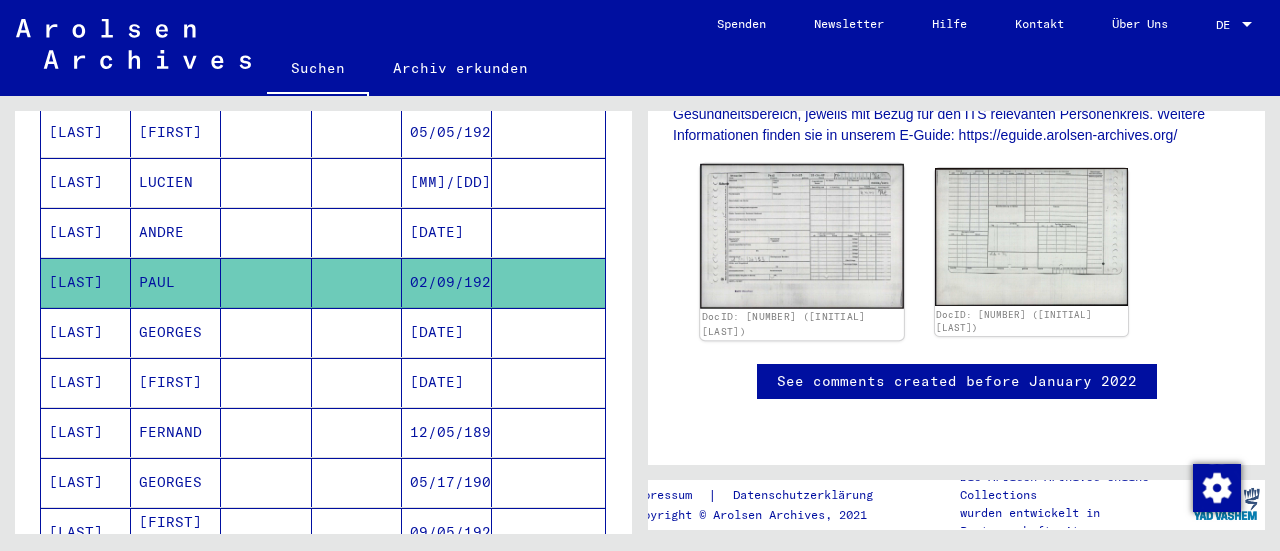 click 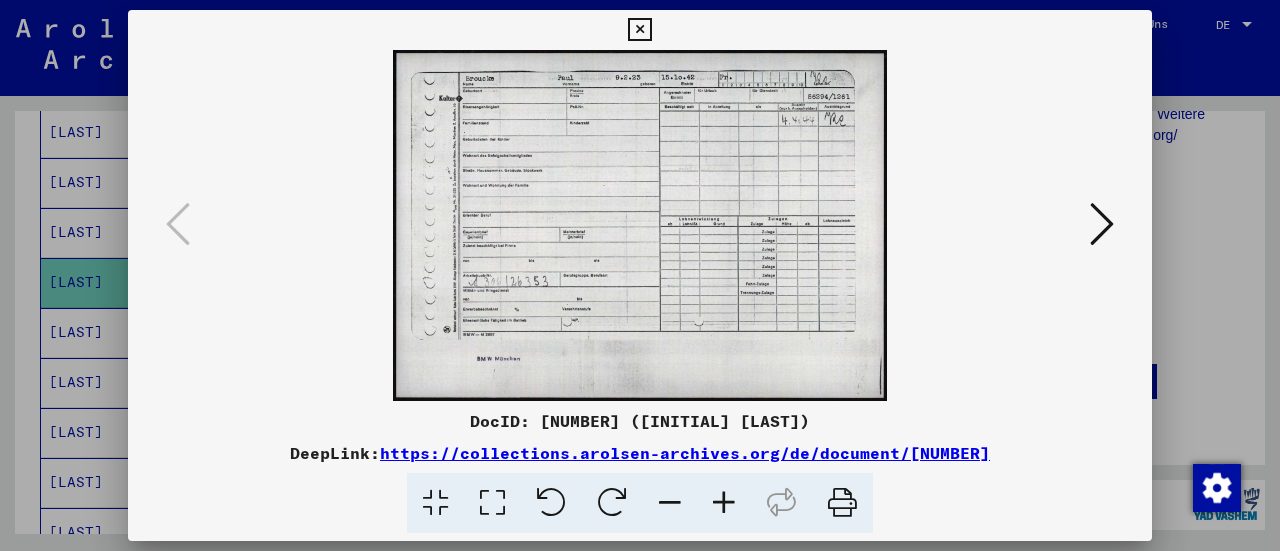 click at bounding box center [724, 503] 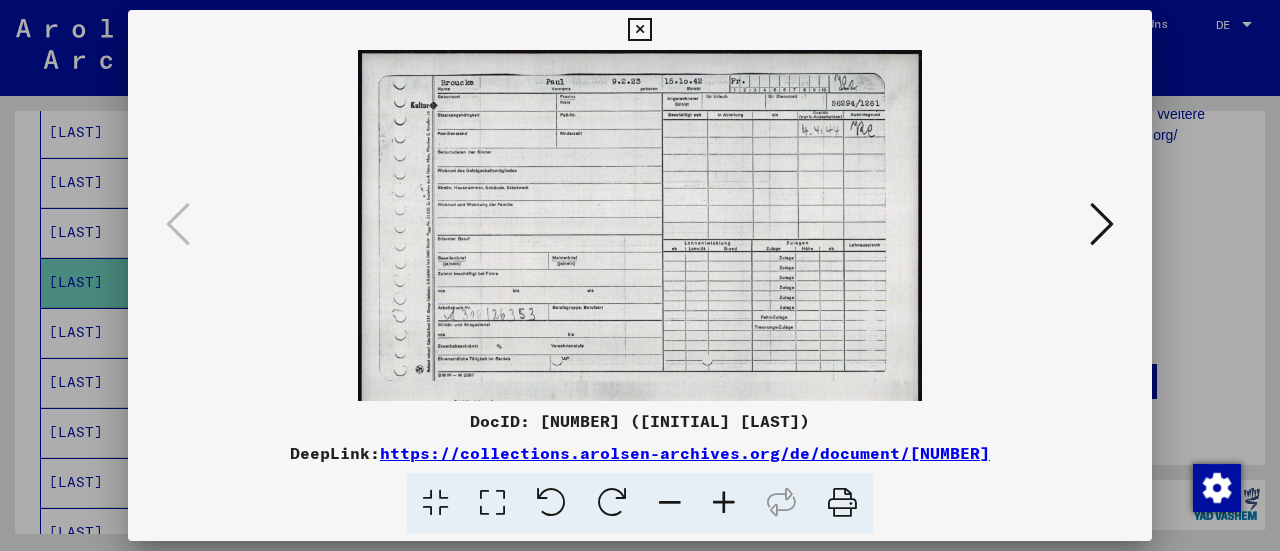 click at bounding box center (724, 503) 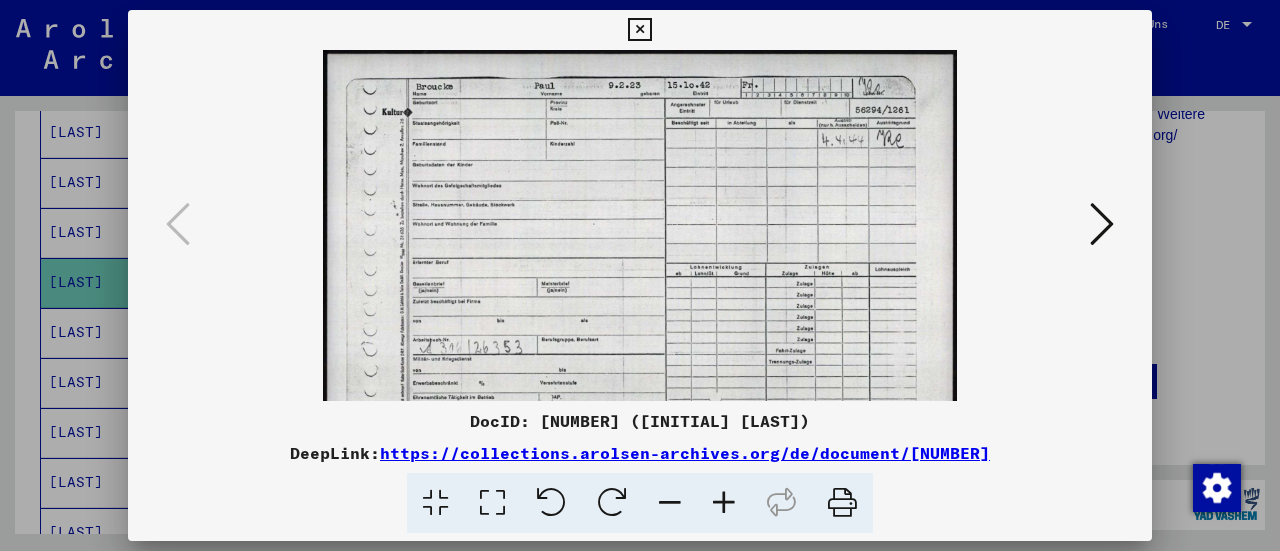 click at bounding box center (724, 503) 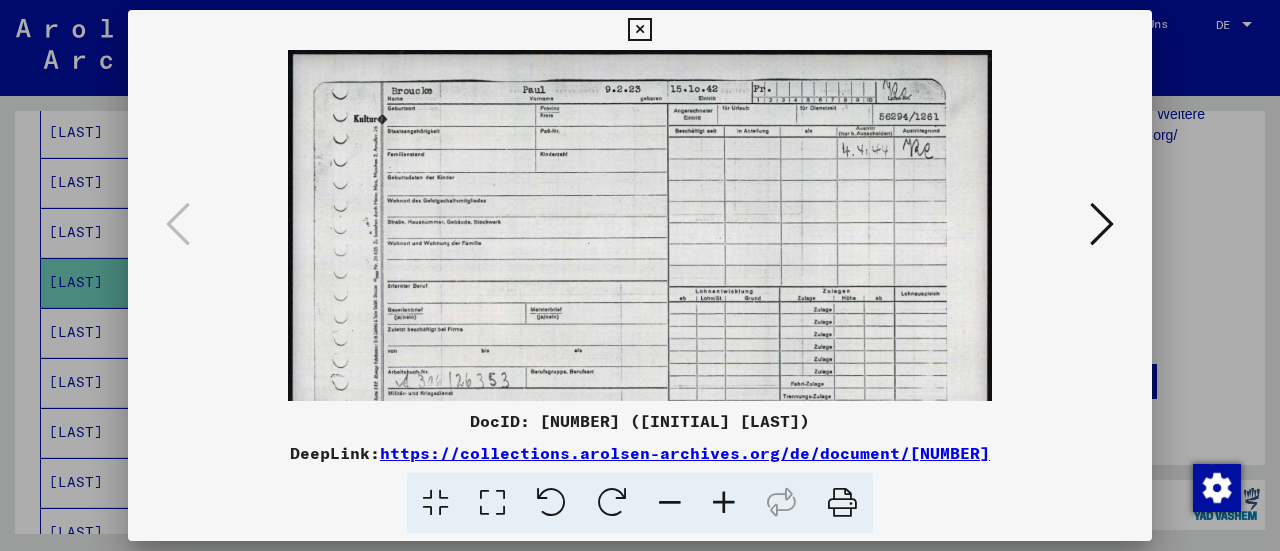 click at bounding box center [724, 503] 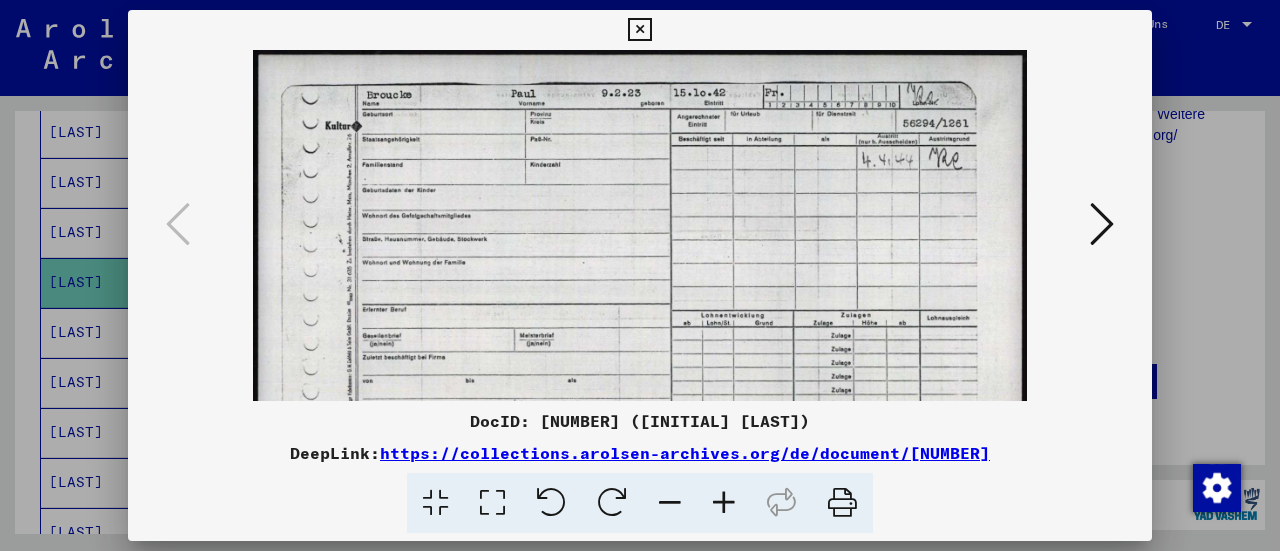 click at bounding box center [724, 503] 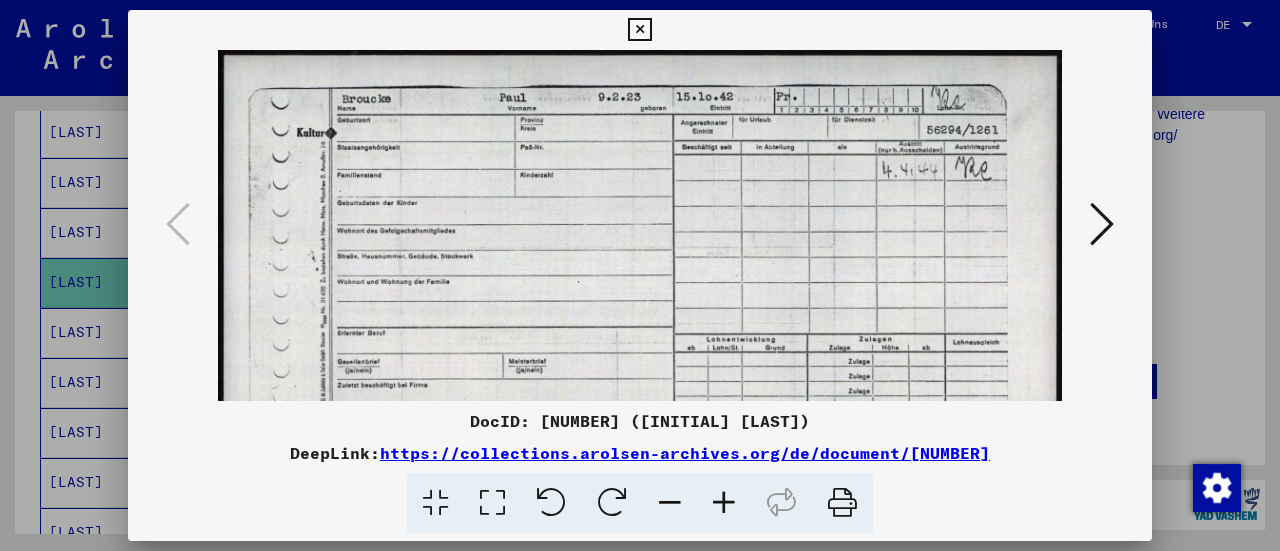 click at bounding box center [724, 503] 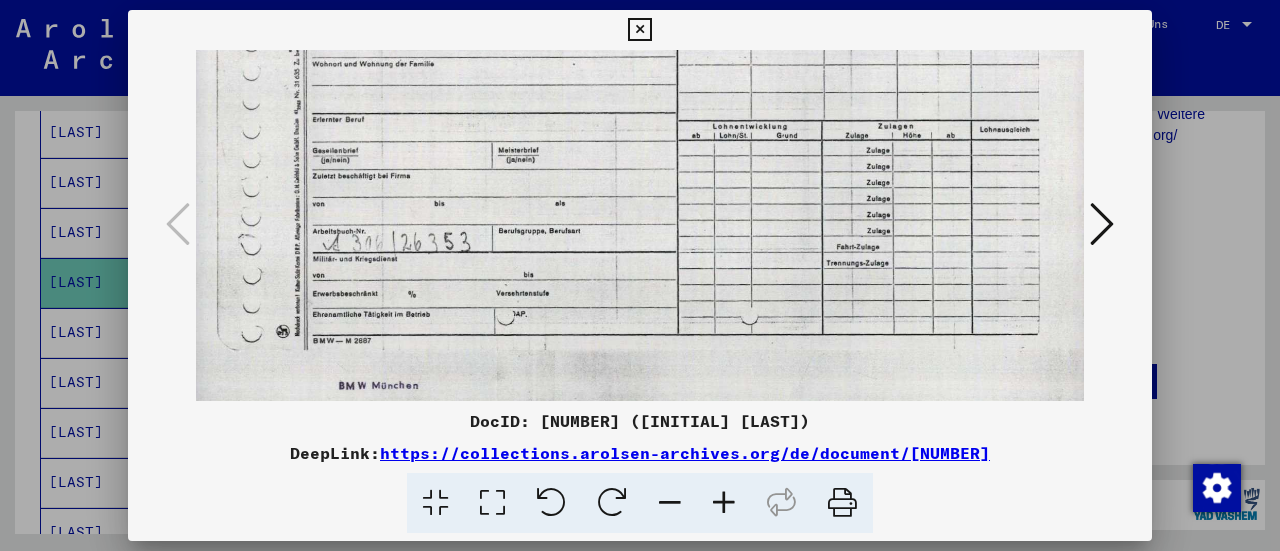 scroll, scrollTop: 300, scrollLeft: 0, axis: vertical 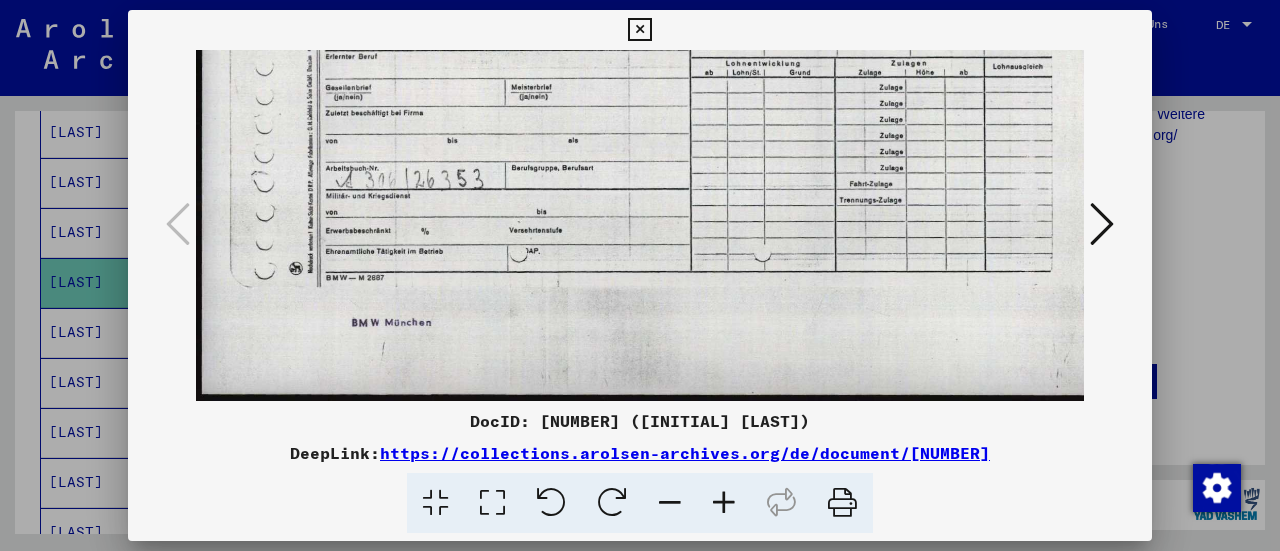 drag, startPoint x: 608, startPoint y: 271, endPoint x: 612, endPoint y: -26, distance: 297.02695 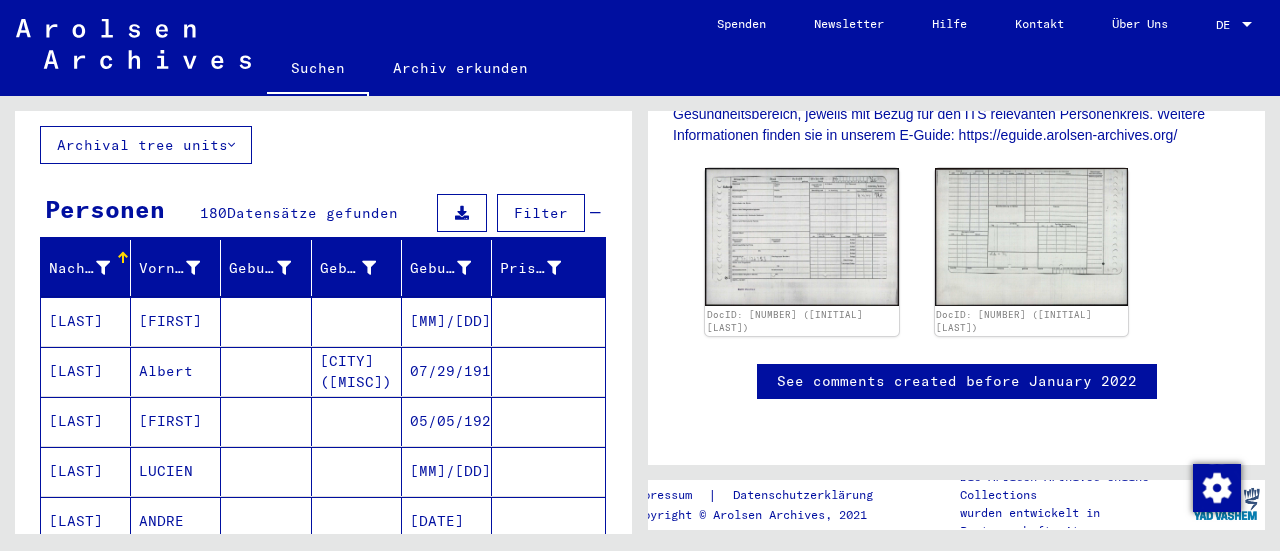 scroll, scrollTop: 0, scrollLeft: 0, axis: both 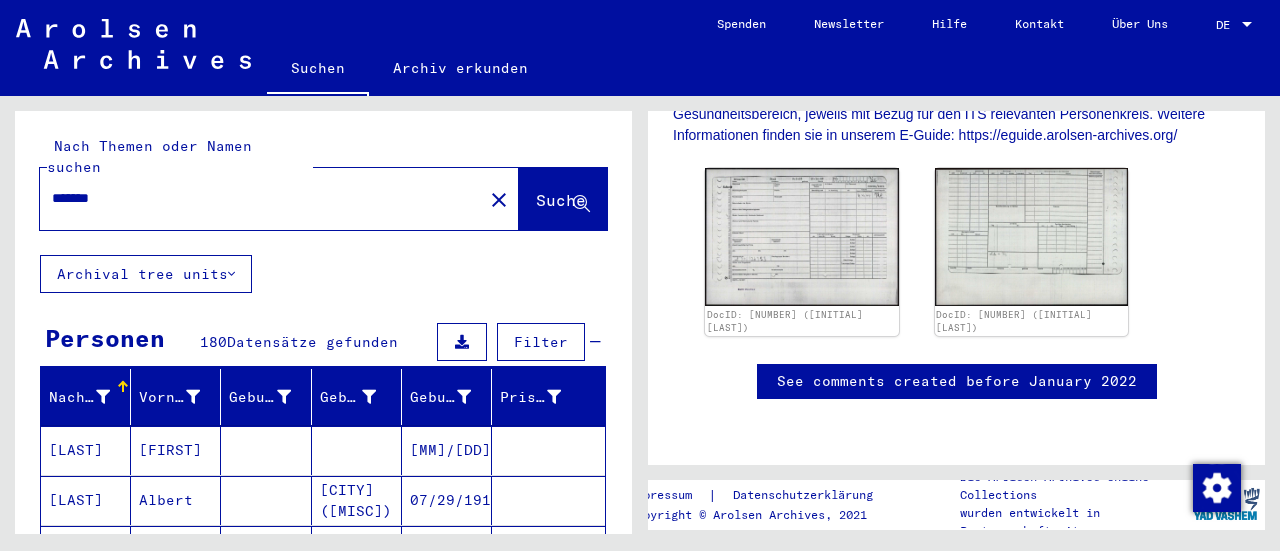 click on "Nach Themen oder Namen suchen ******* close  Suche     Archival tree units  Personen 180  Datensätze gefunden  Filter   Nachname   Vorname   Geburtsname   Geburt‏   Geburtsdatum   Prisoner #   BROUCKE   Suzann         [DATE]      BROUCKE   Albert      [CITY]   [DATE]      BROUCKE   Eliseus         [DATE]      BROUCKE   LUCIEN         [DATE]      BROUCKE   ANDRE         [DATE]      BROUCKE   PAUL         [DATE]      BROUCKE   GEORGES         [DATE]      BROUCKE   DANIELLE         [DATE]      BROUCKE   FERNAND         [DATE]      BROUCKE   GEORGES         [DATE]      BROUCKE   MARCEL HENRI         [DATE]      BROUCKE   MARUELLA         [DATE]      BROUCKE   OCIEL         [DATE]      BROUCKE   MARCEL         [DATE]      BROUCKE   MAURICE               BROUCKE   ANDRE         [DATE]      BROUCKE   Louis      Peg   [DATE]      BROUCKE   Odiel      Eesen Bei Dixmuiden   [DATE]      BROUCKE   Adiel      Eesen   [DATE]      BROUCKE  *" 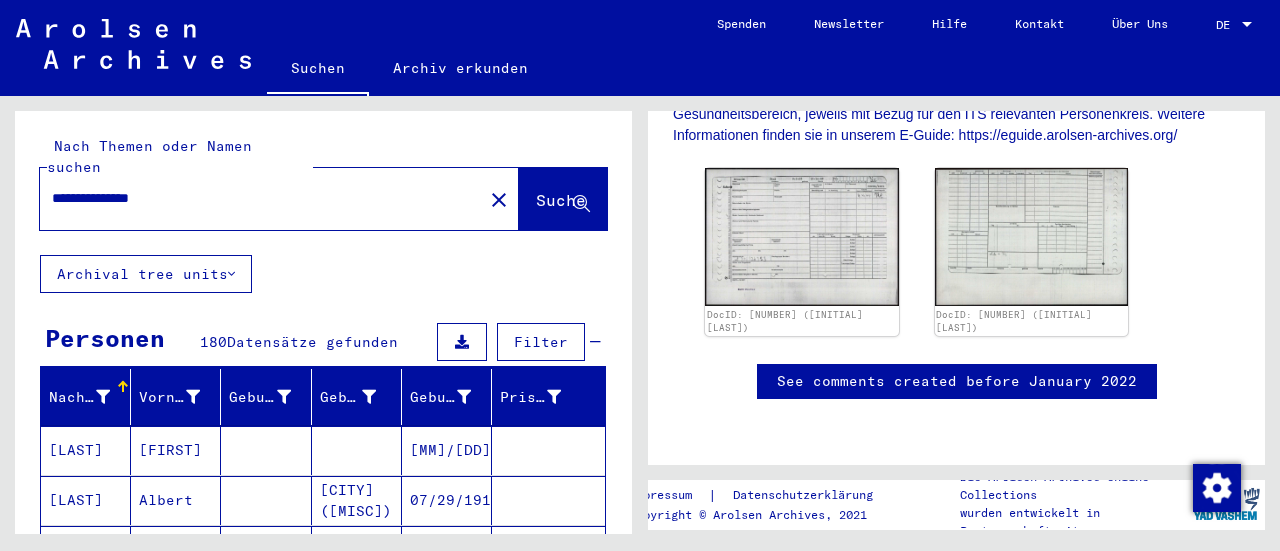 type on "**********" 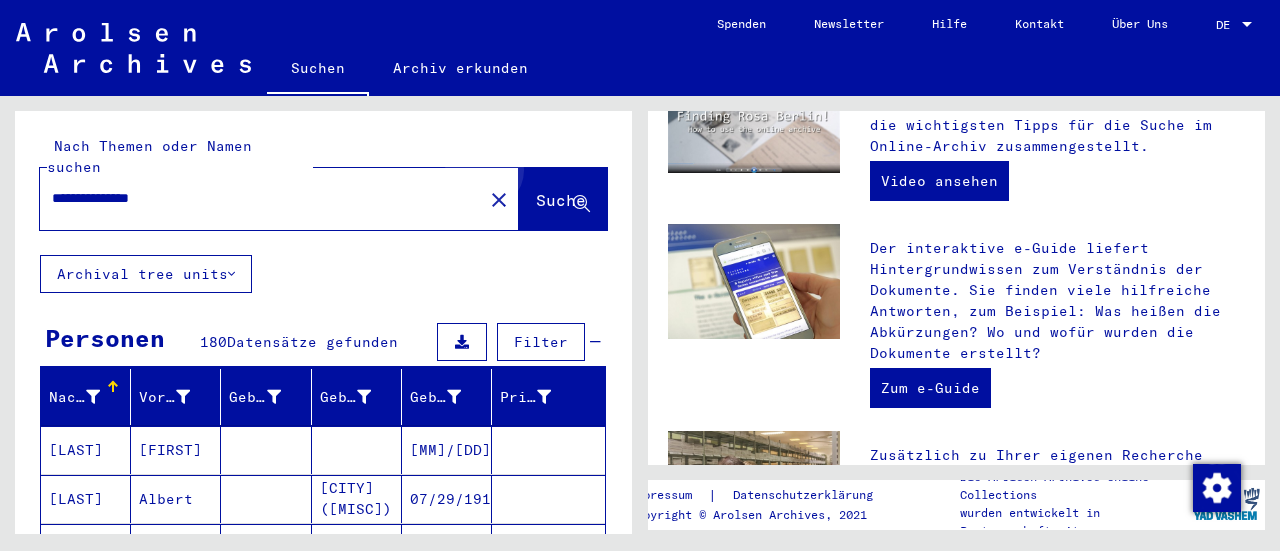 scroll, scrollTop: 0, scrollLeft: 0, axis: both 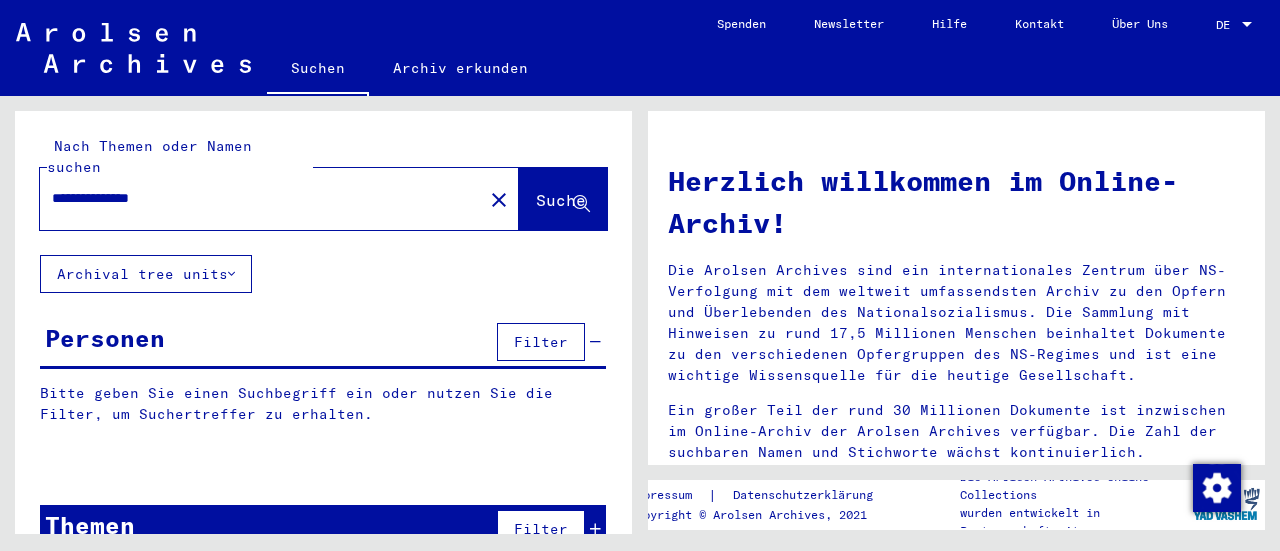 type 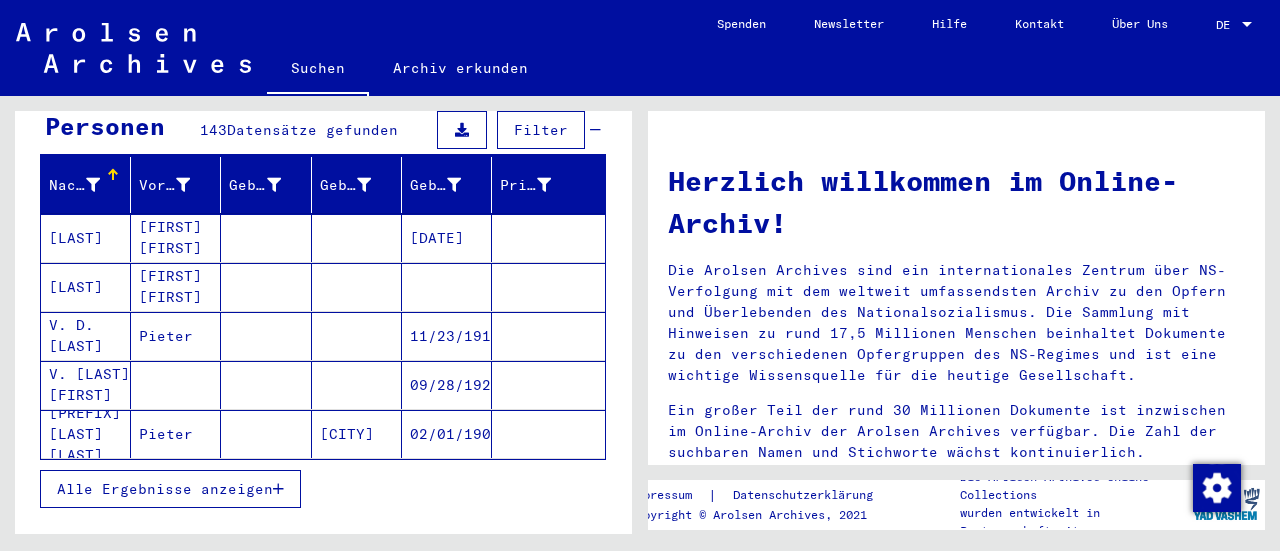 scroll, scrollTop: 222, scrollLeft: 0, axis: vertical 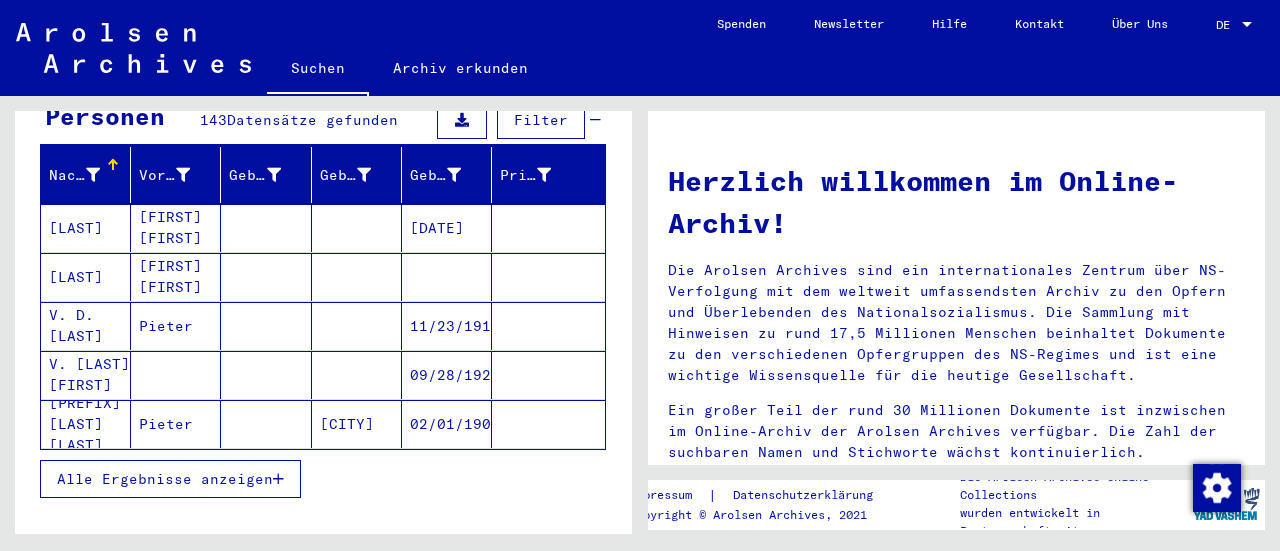 click on "Alle Ergebnisse anzeigen" at bounding box center [165, 479] 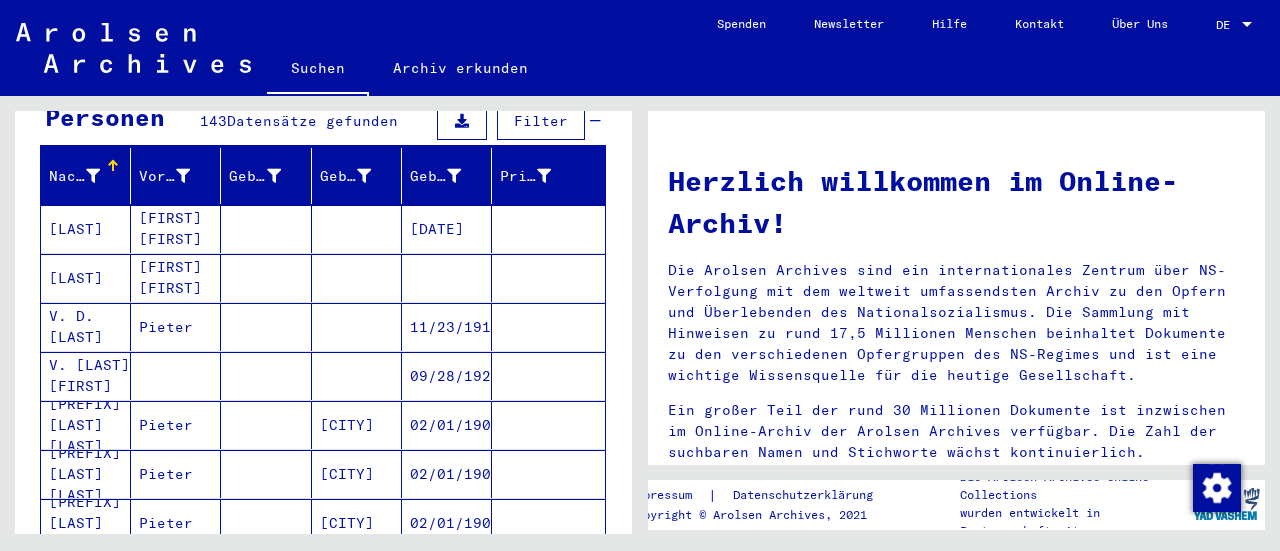 scroll, scrollTop: 224, scrollLeft: 0, axis: vertical 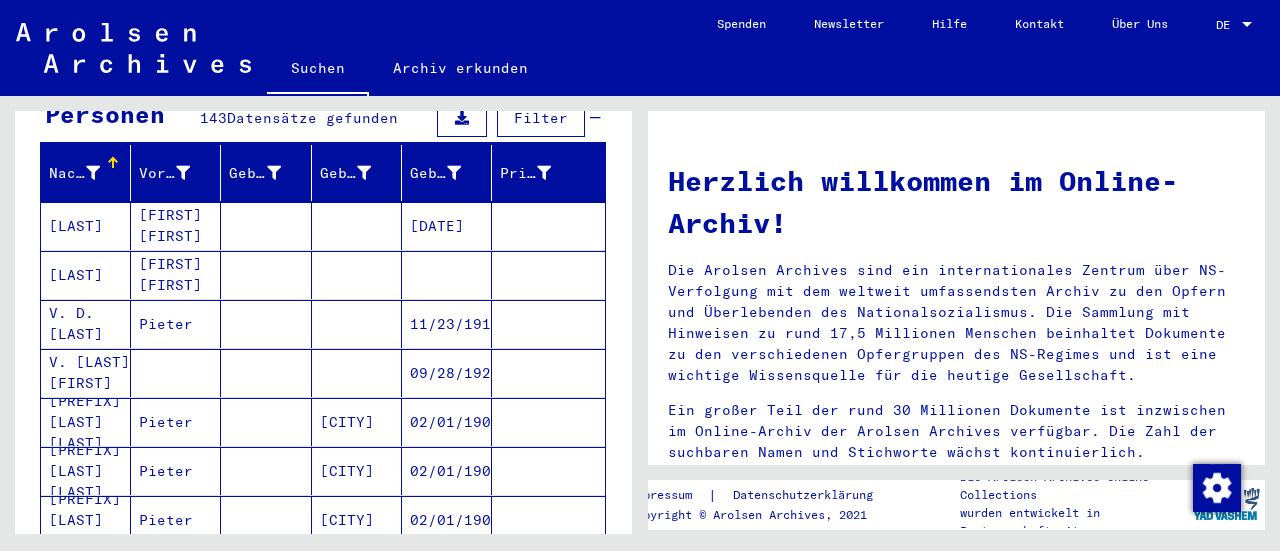 click on "09/28/1924" at bounding box center (447, 422) 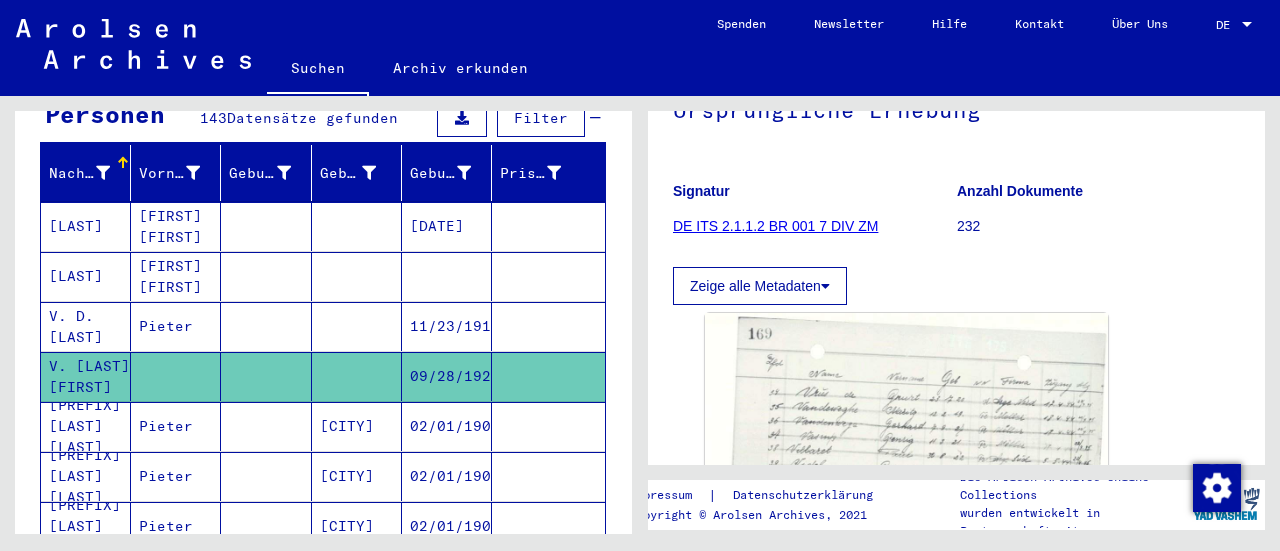 scroll, scrollTop: 224, scrollLeft: 0, axis: vertical 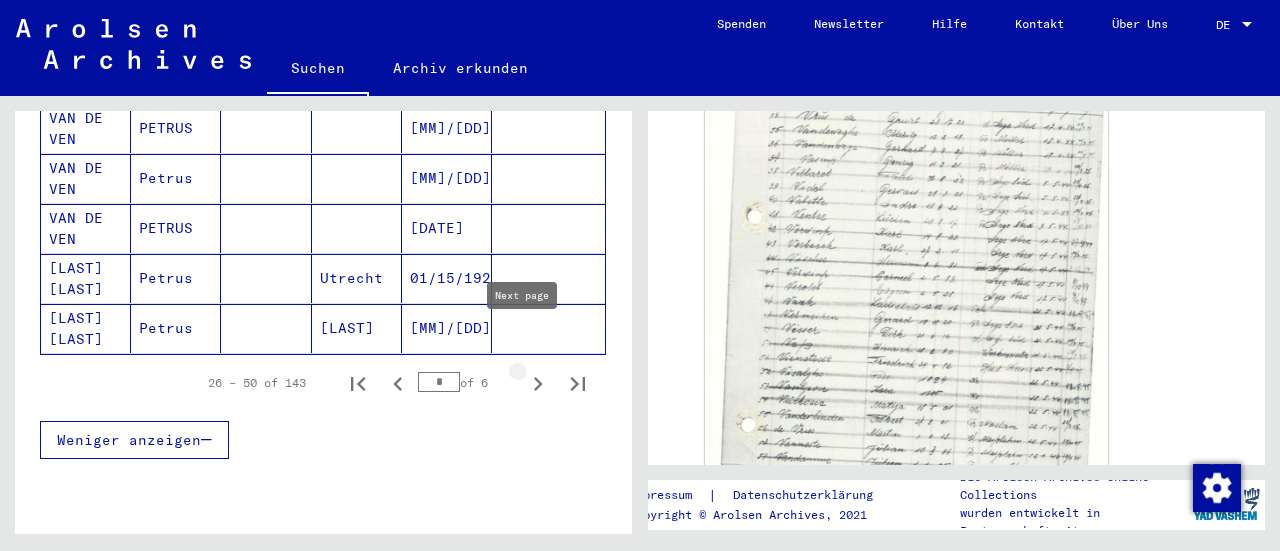 click 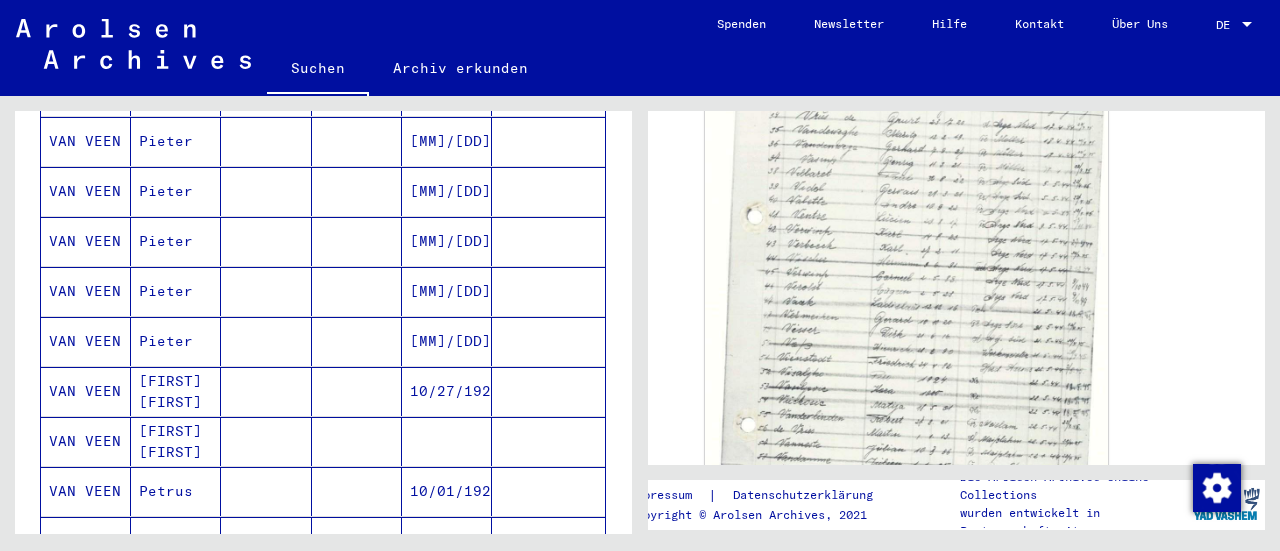 scroll, scrollTop: 1056, scrollLeft: 0, axis: vertical 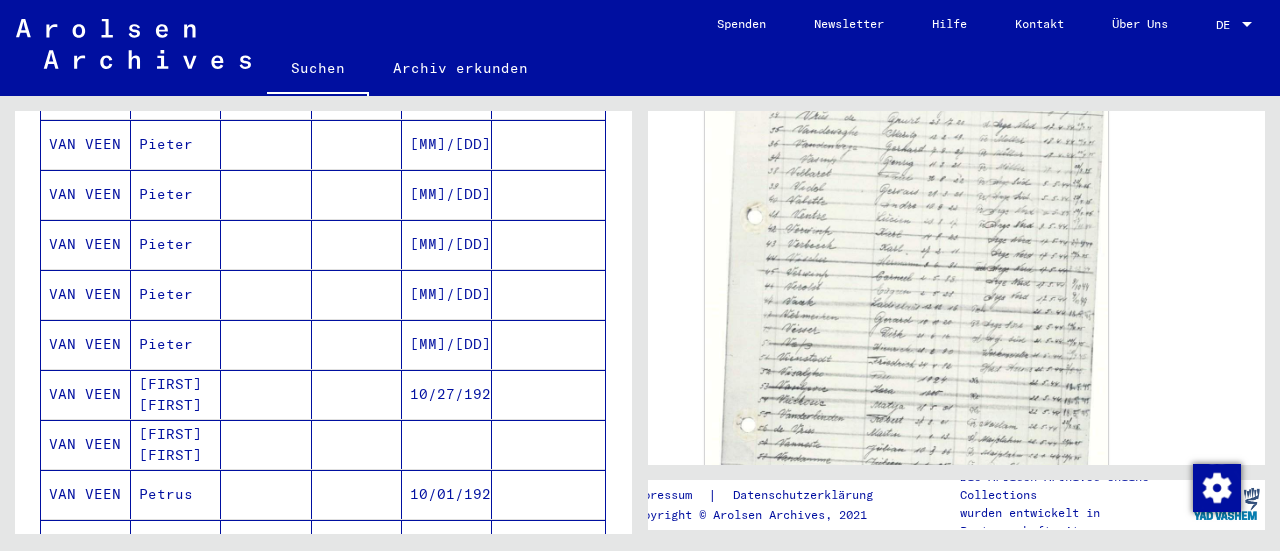 click on "[MM]/[DD]/[YYYY]" at bounding box center (447, 394) 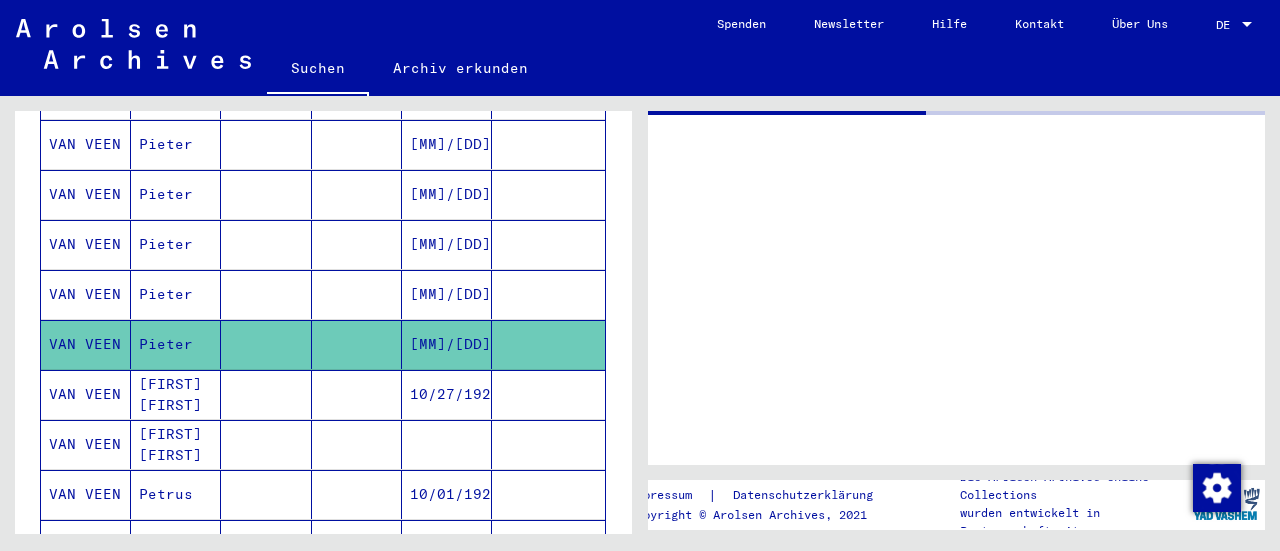 scroll, scrollTop: 0, scrollLeft: 0, axis: both 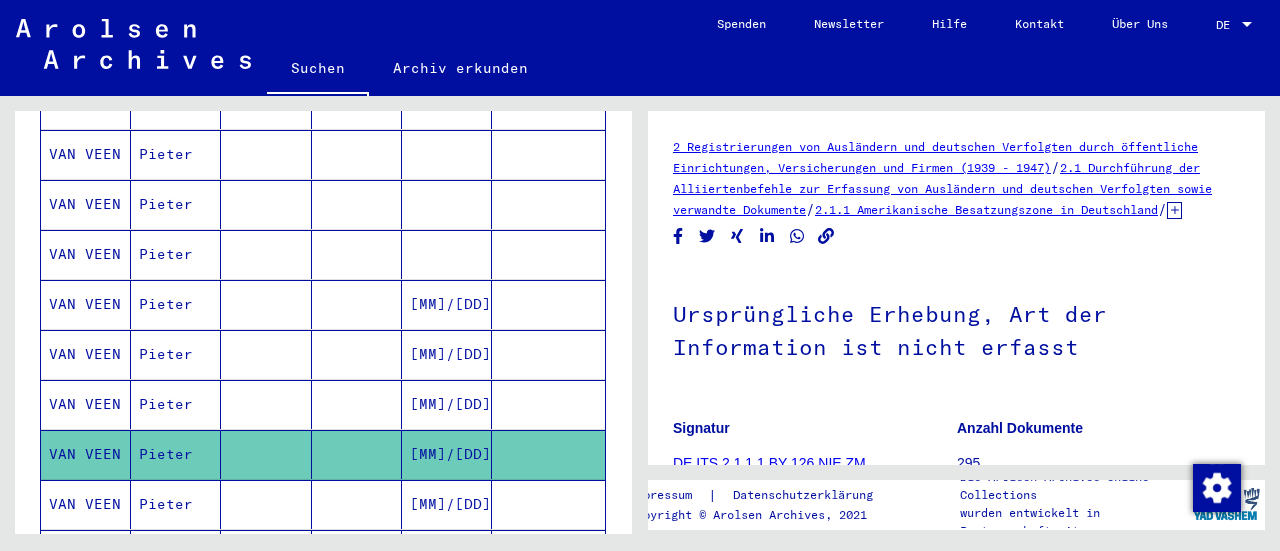 click on "[MM]/[DD]/[YYYY]" at bounding box center [447, 354] 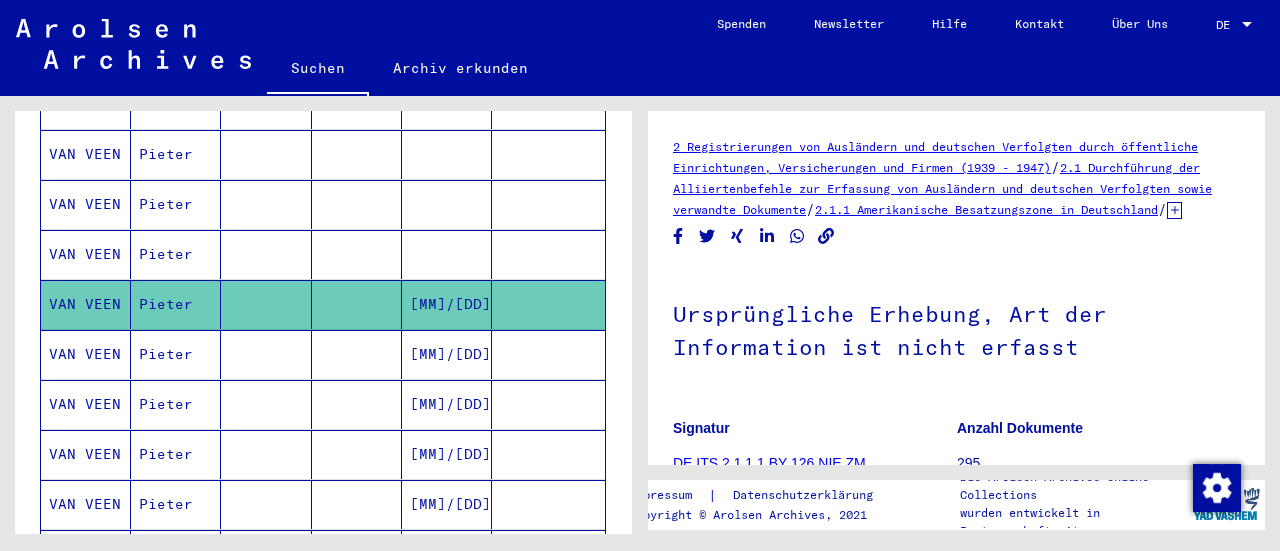 scroll, scrollTop: 0, scrollLeft: 0, axis: both 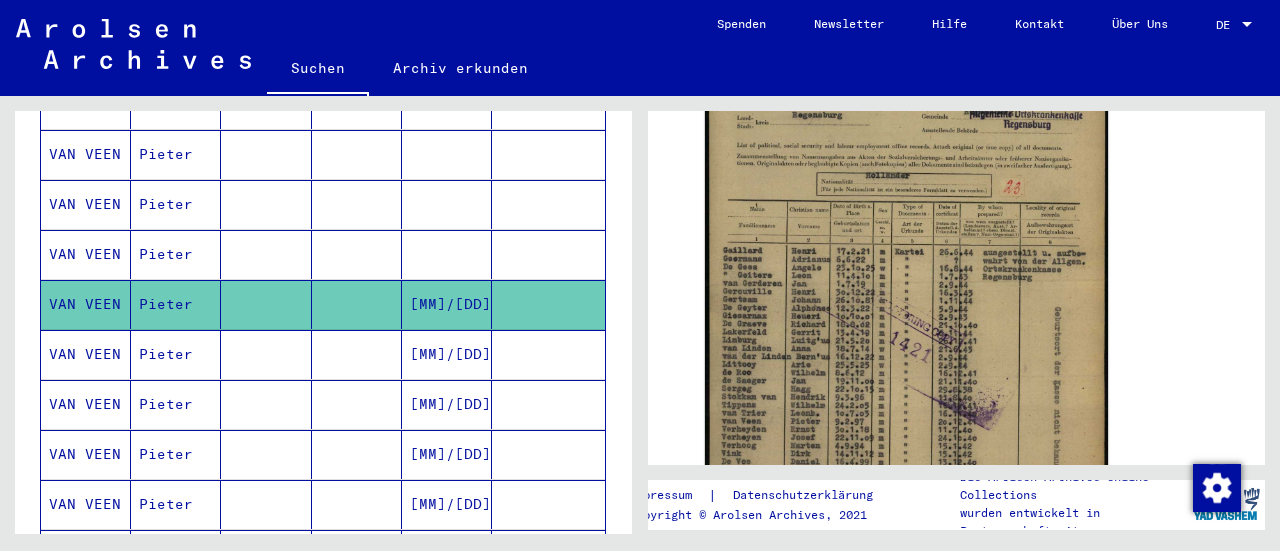click on "[MM]/[DD]/[YYYY]" at bounding box center [447, 404] 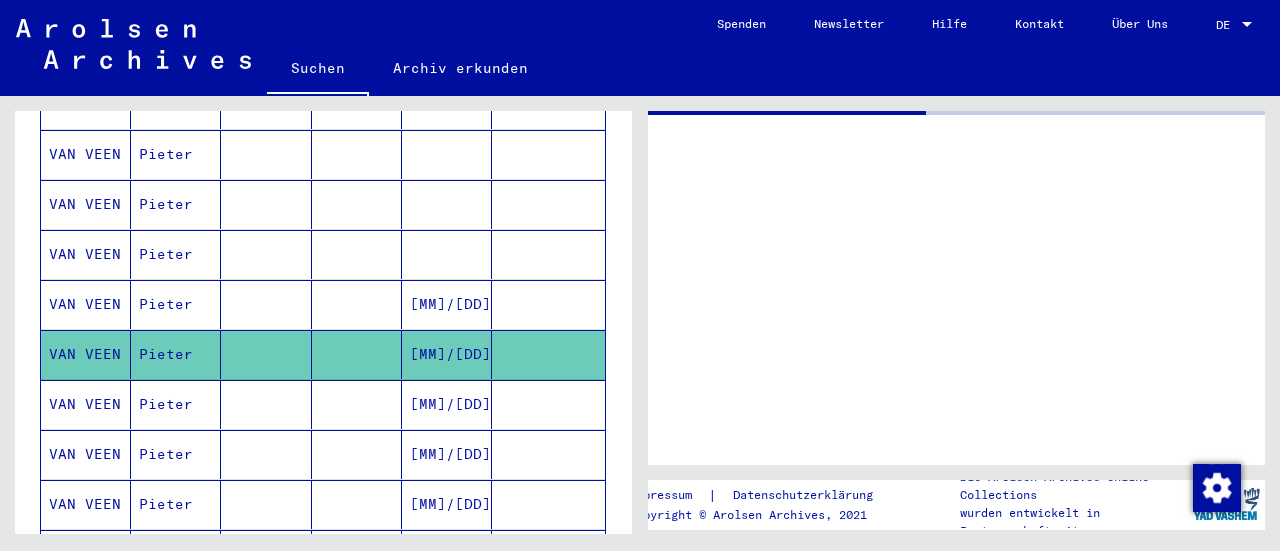scroll, scrollTop: 0, scrollLeft: 0, axis: both 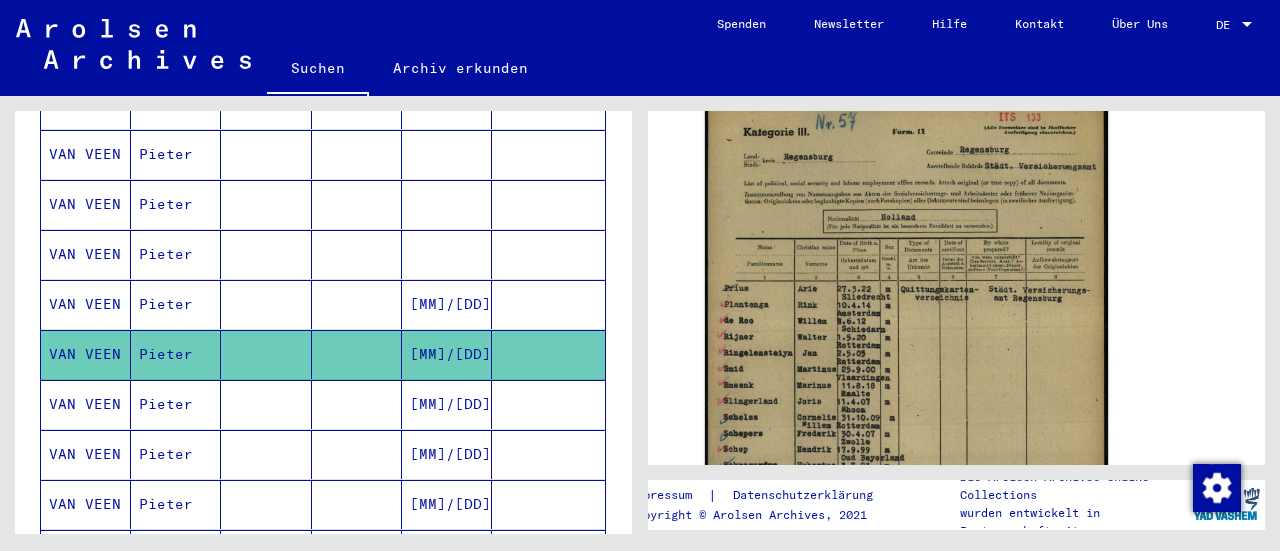 click at bounding box center (548, 454) 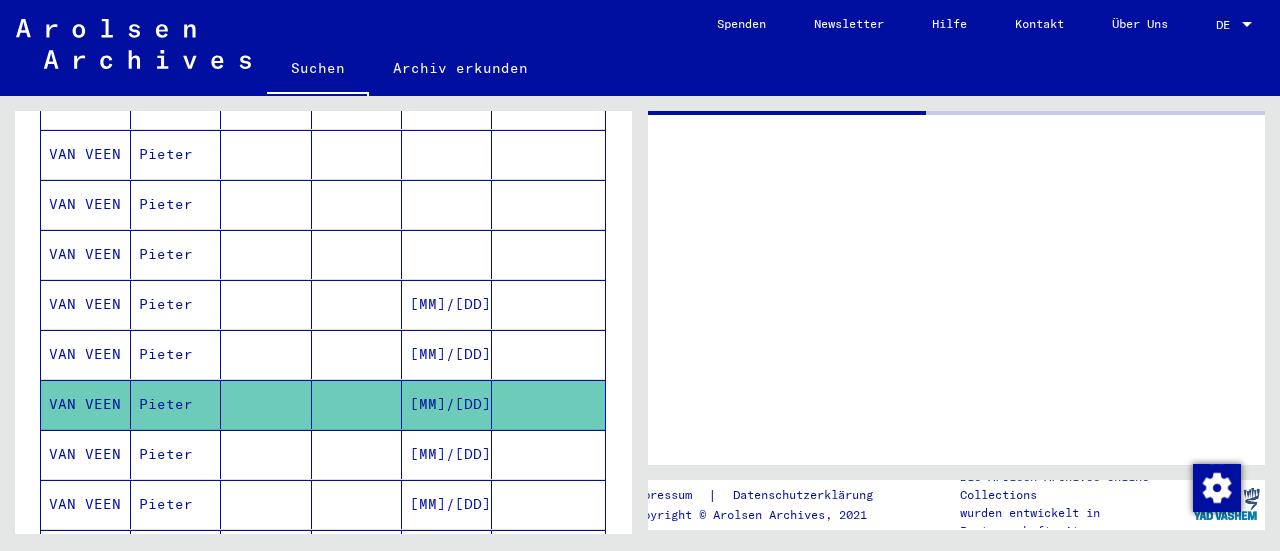 scroll, scrollTop: 0, scrollLeft: 0, axis: both 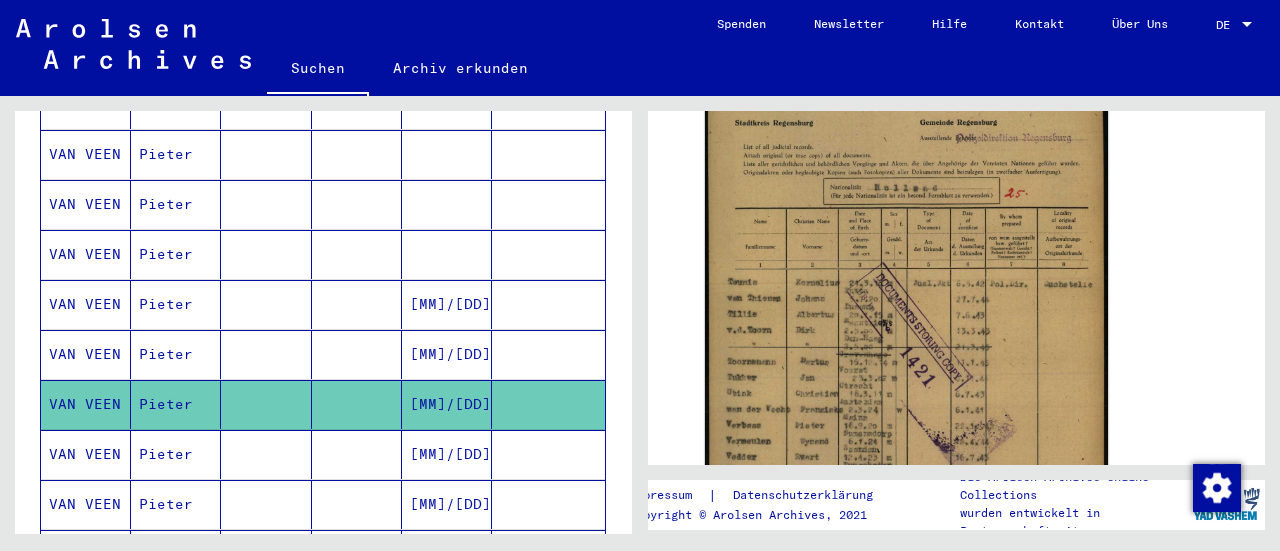 click on "[MM]/[DD]/[YYYY]" at bounding box center (447, 504) 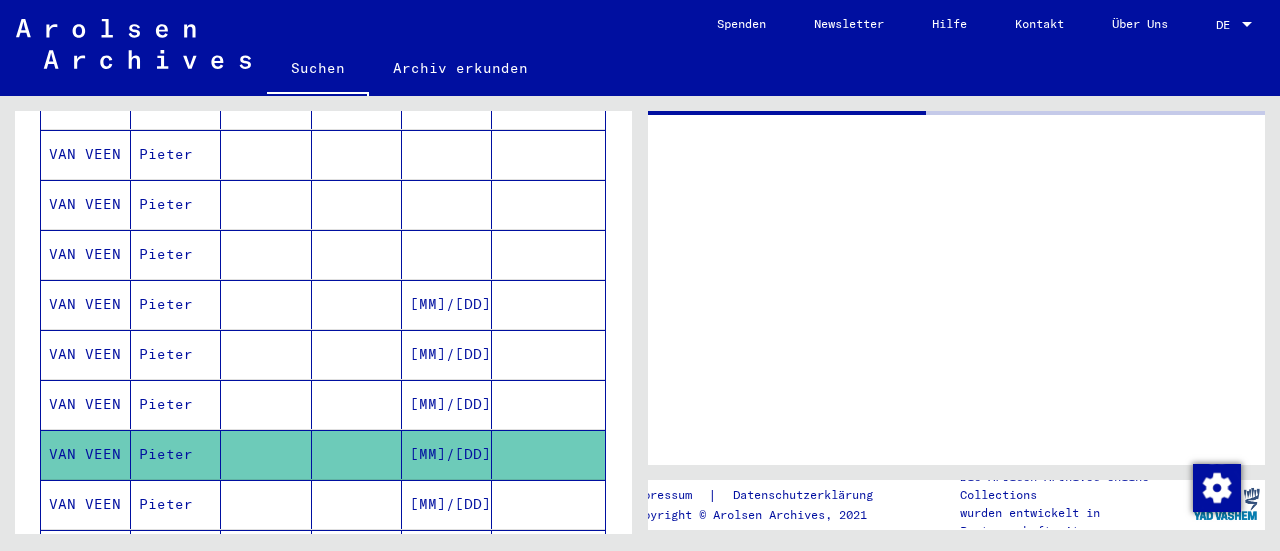 scroll, scrollTop: 0, scrollLeft: 0, axis: both 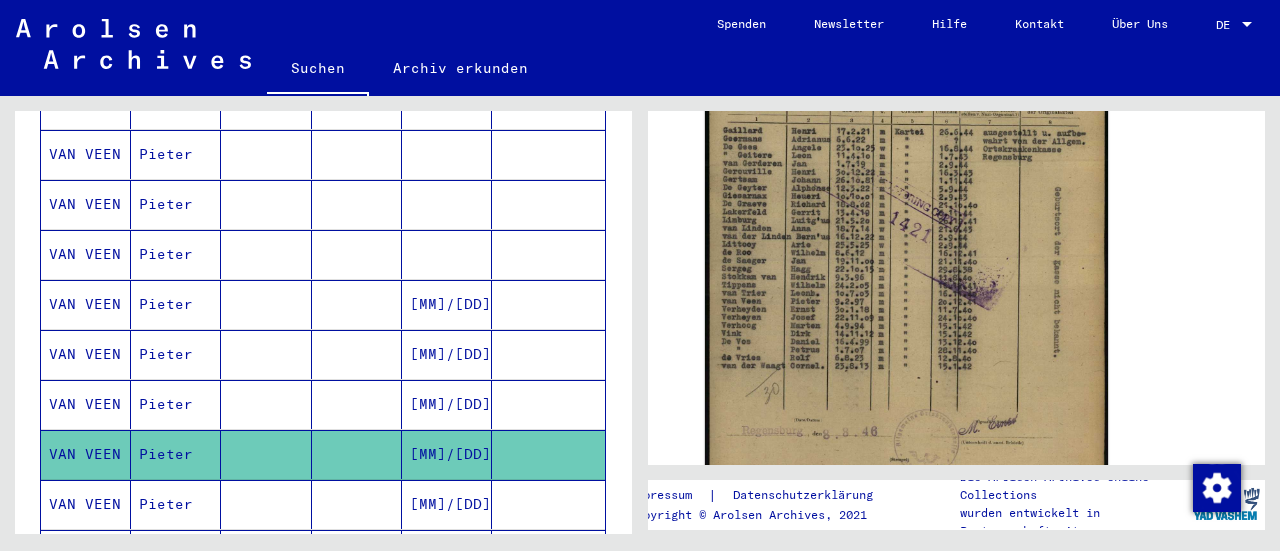 click on "[MM]/[DD]/[YYYY]" at bounding box center (447, 554) 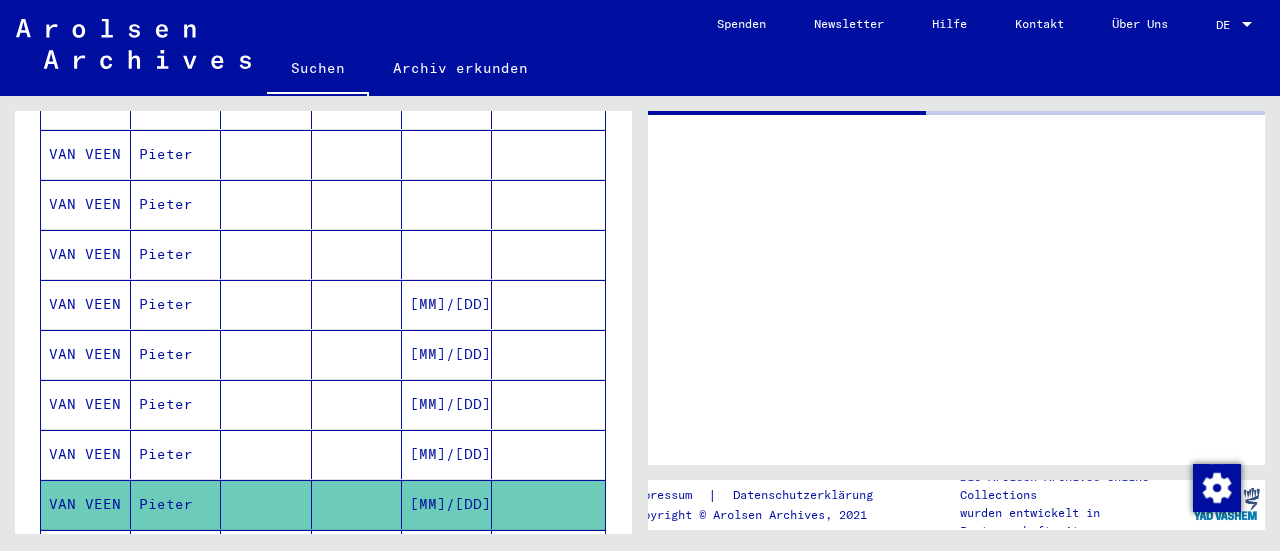 scroll, scrollTop: 0, scrollLeft: 0, axis: both 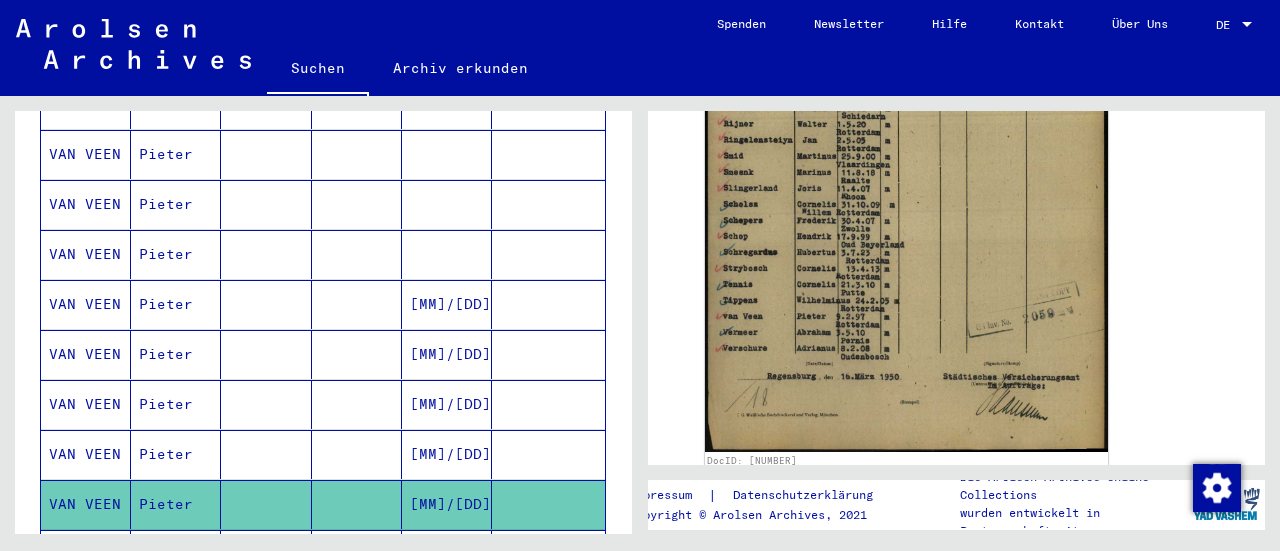 click at bounding box center (357, 254) 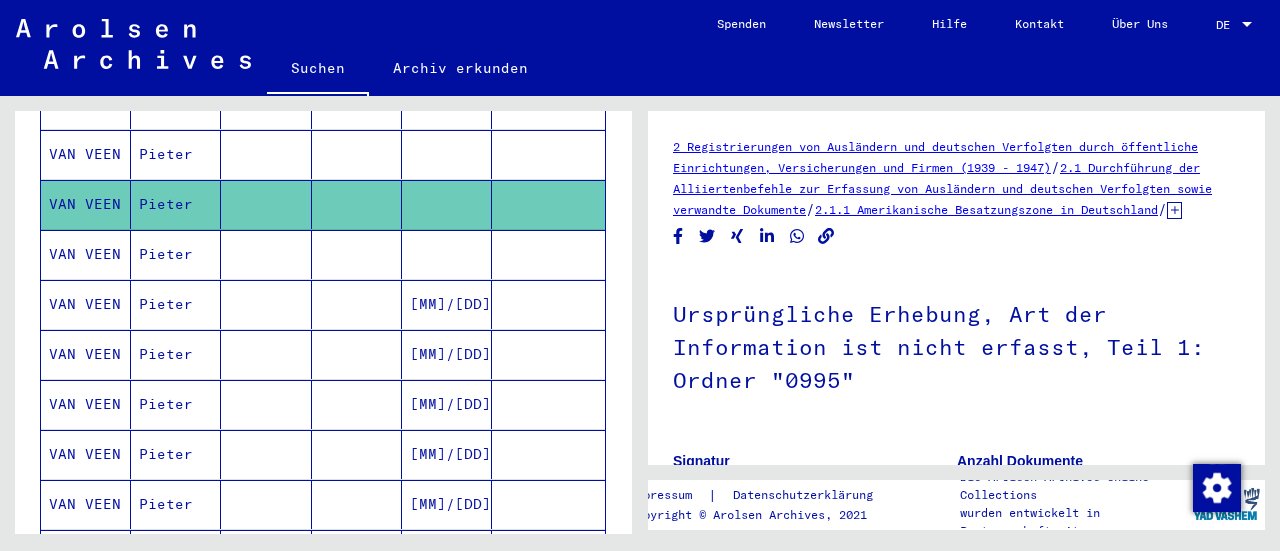 scroll, scrollTop: 0, scrollLeft: 0, axis: both 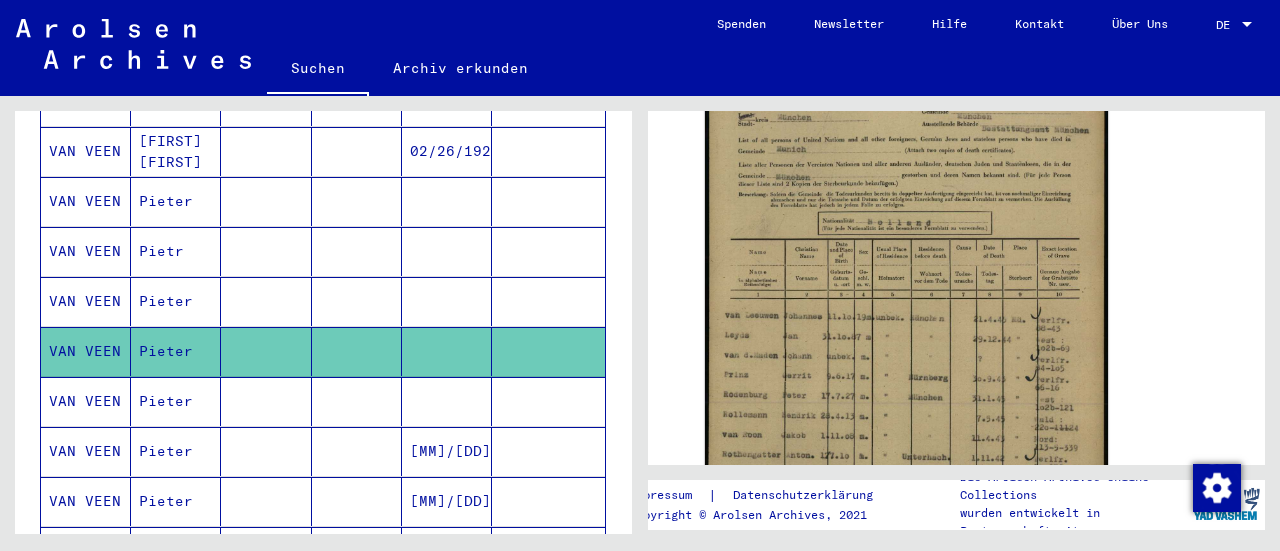 click at bounding box center [447, 351] 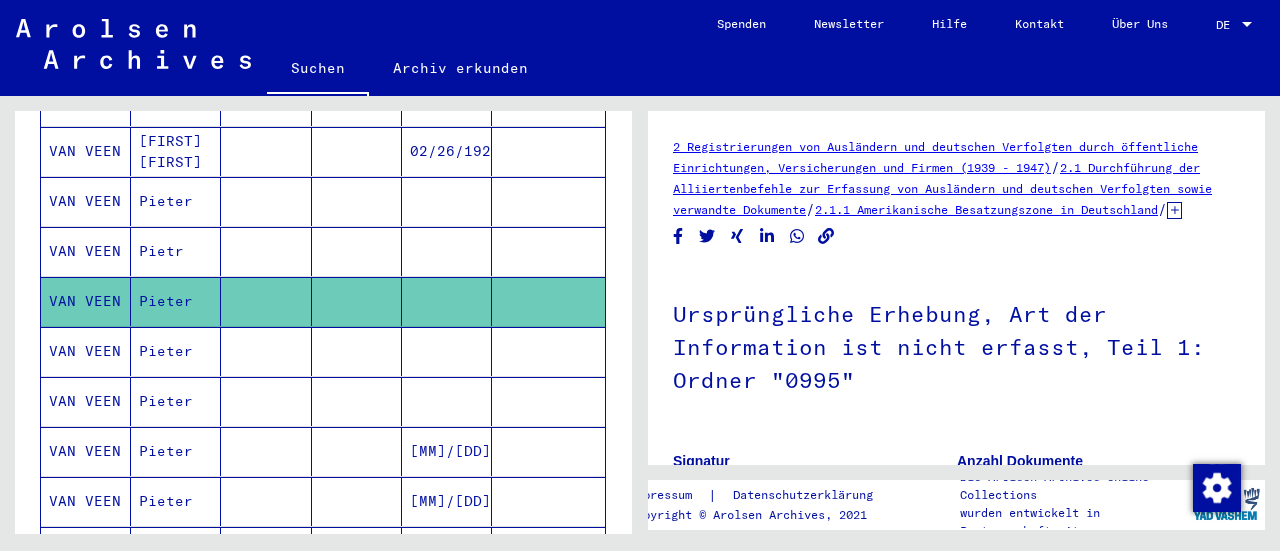 scroll, scrollTop: 0, scrollLeft: 0, axis: both 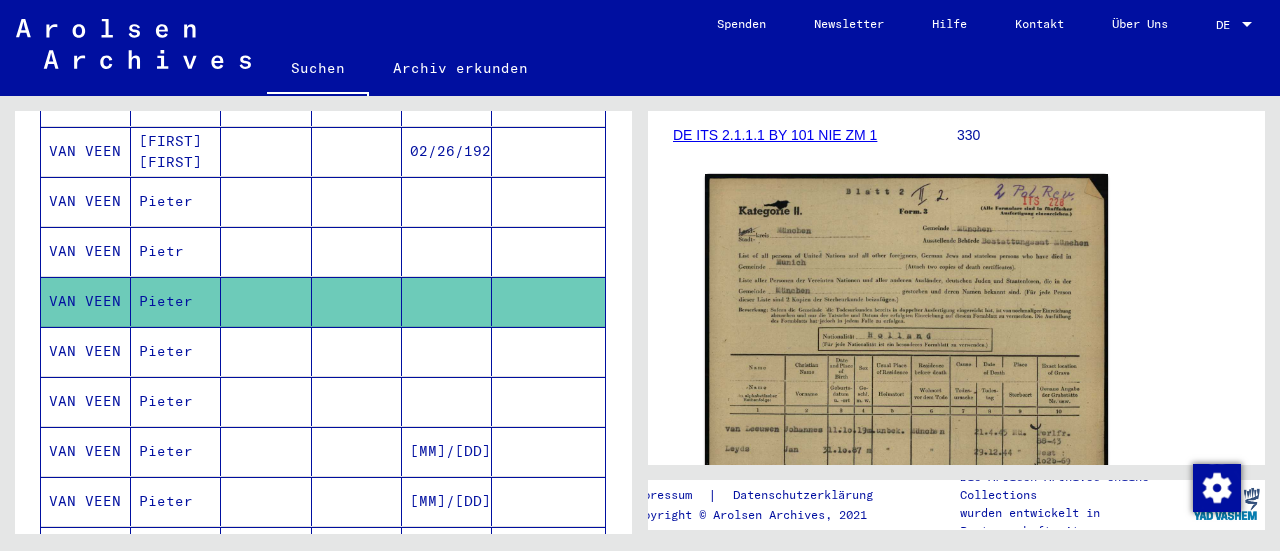 click at bounding box center [447, 301] 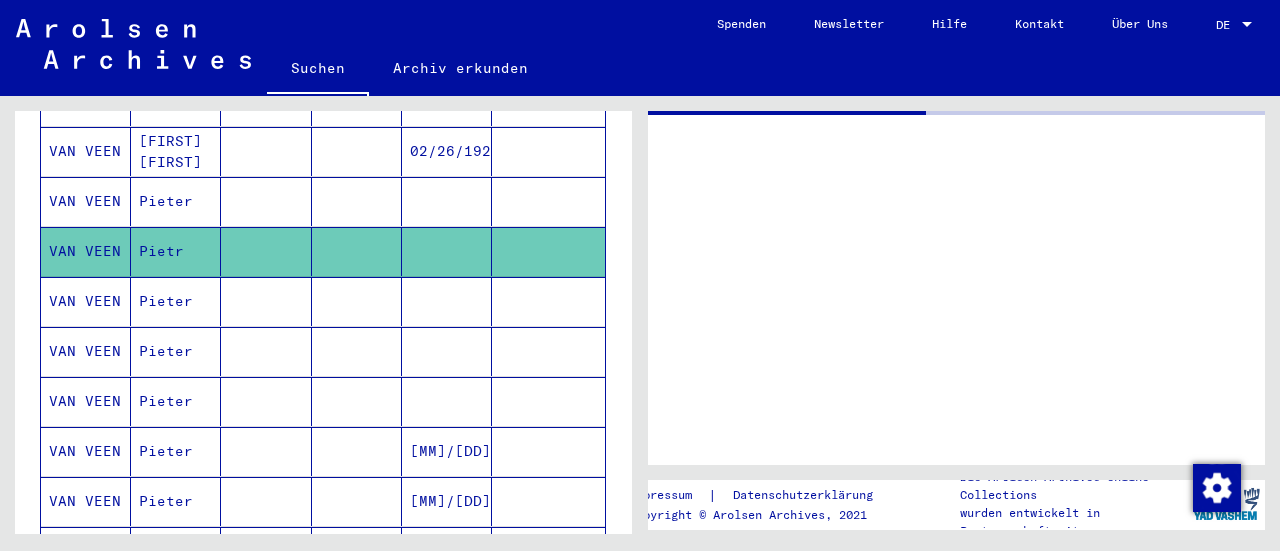 scroll 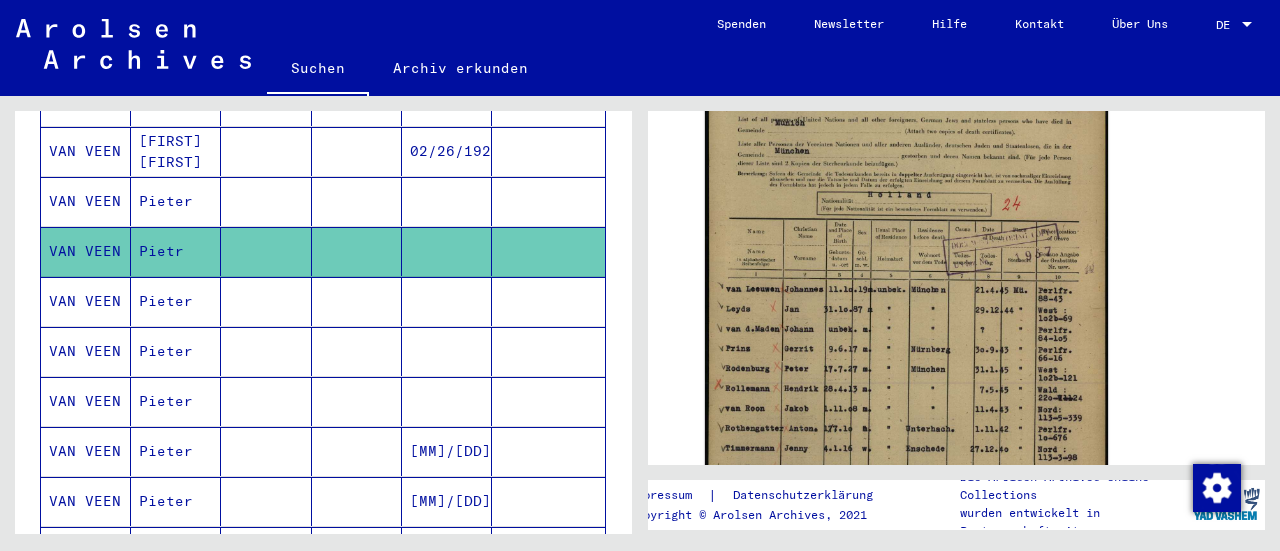 click at bounding box center [447, 251] 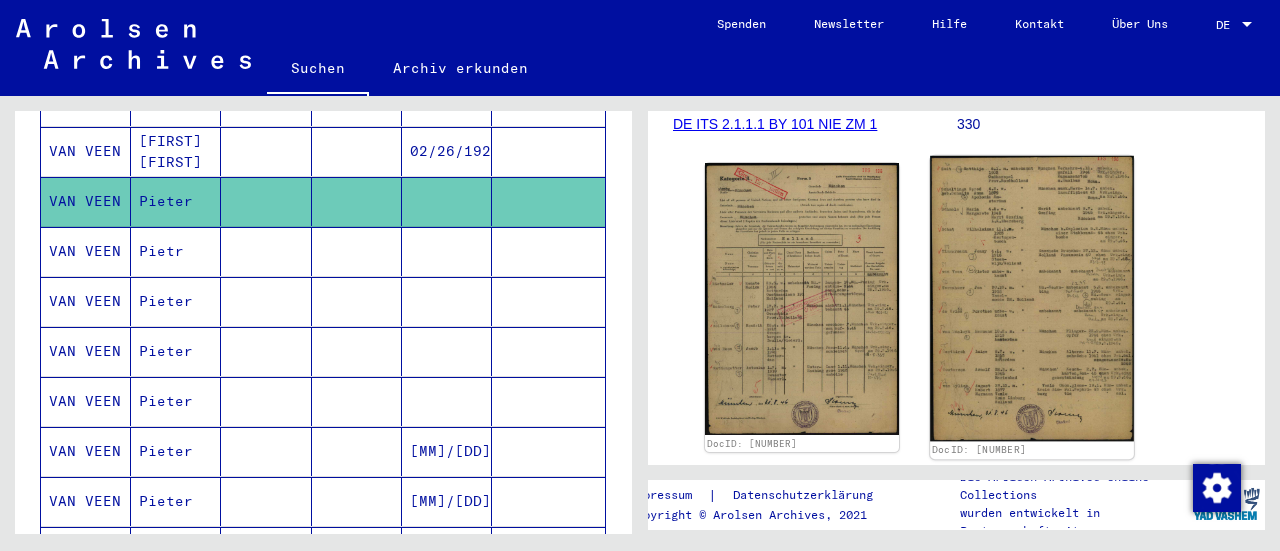 click 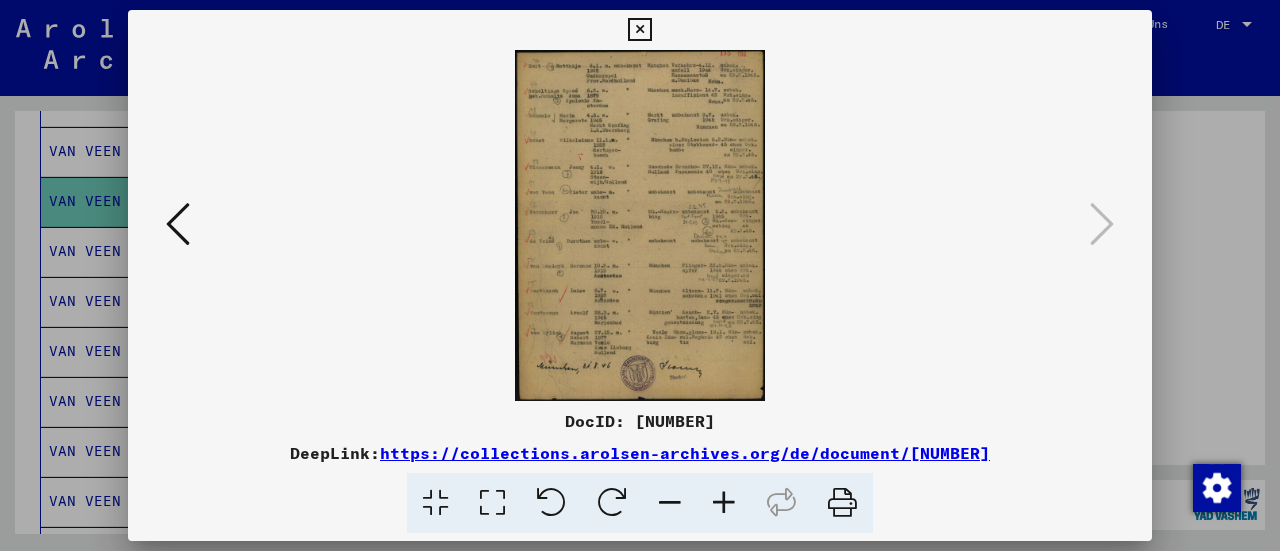 click at bounding box center [724, 503] 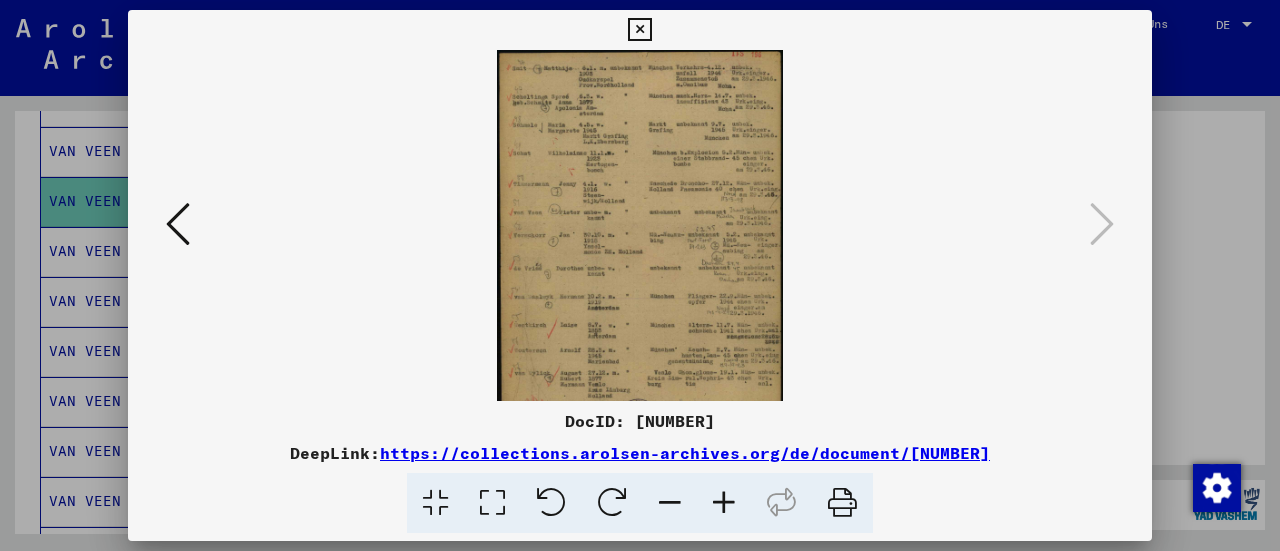 click at bounding box center [724, 503] 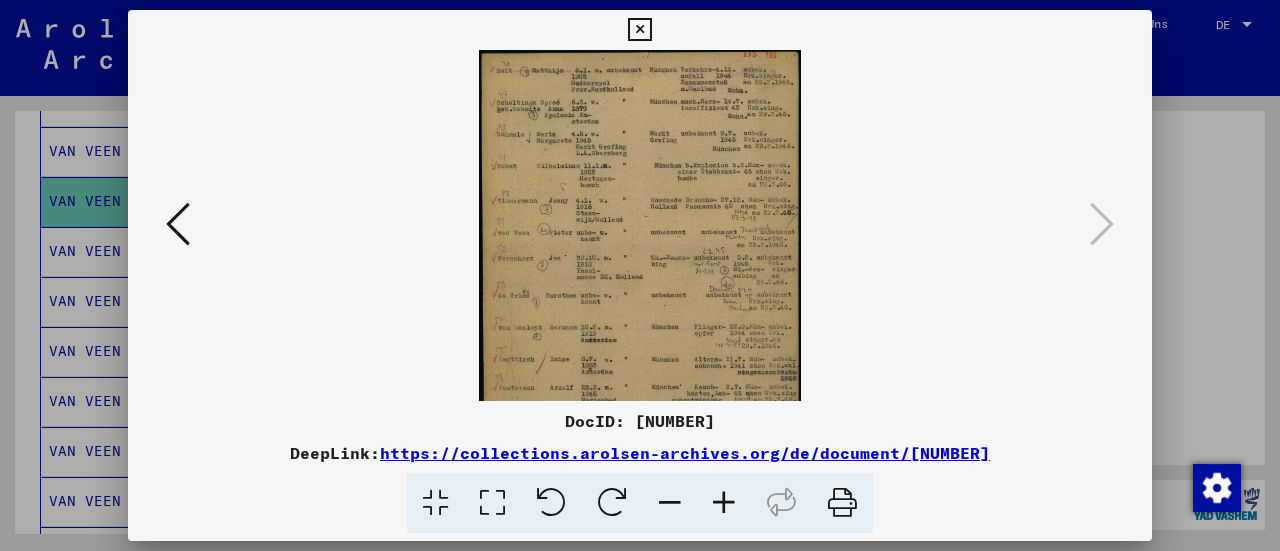 click at bounding box center [724, 503] 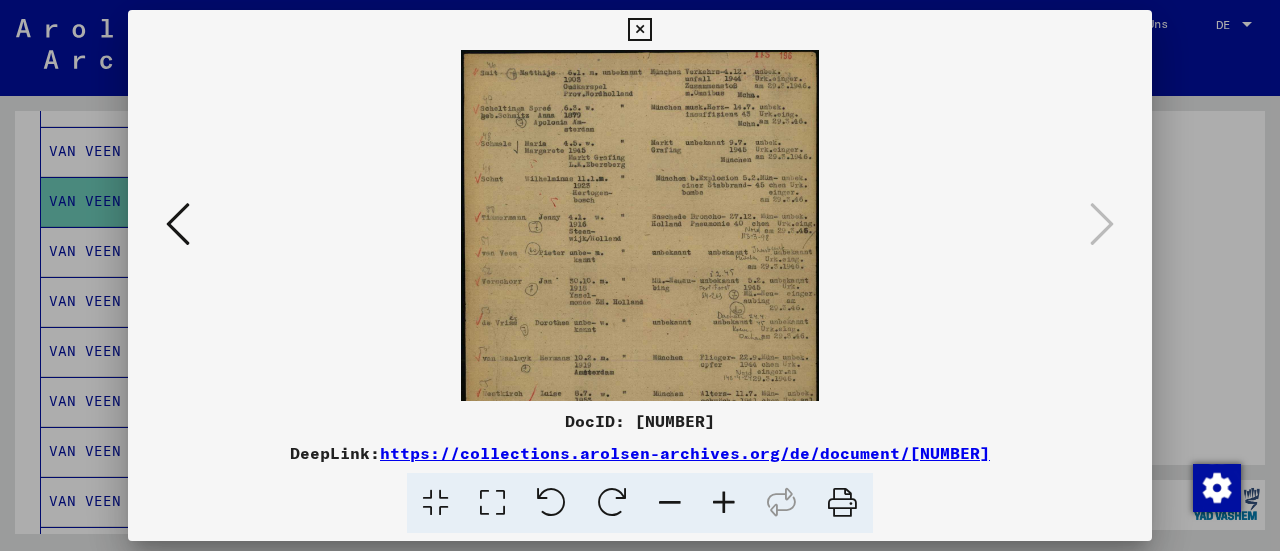 click at bounding box center [724, 503] 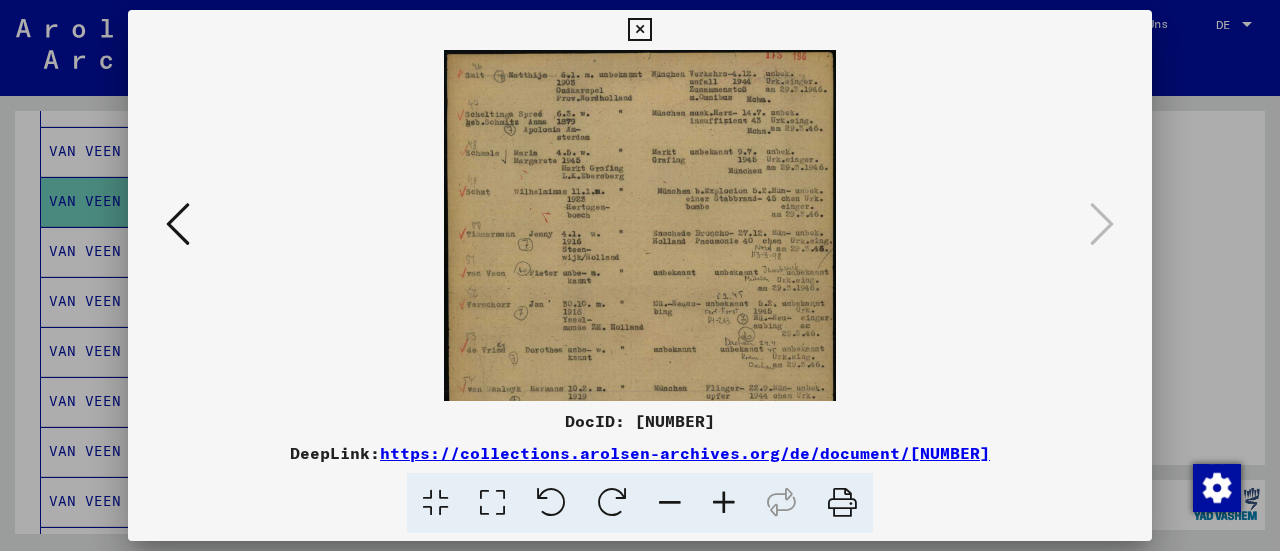 click at bounding box center [724, 503] 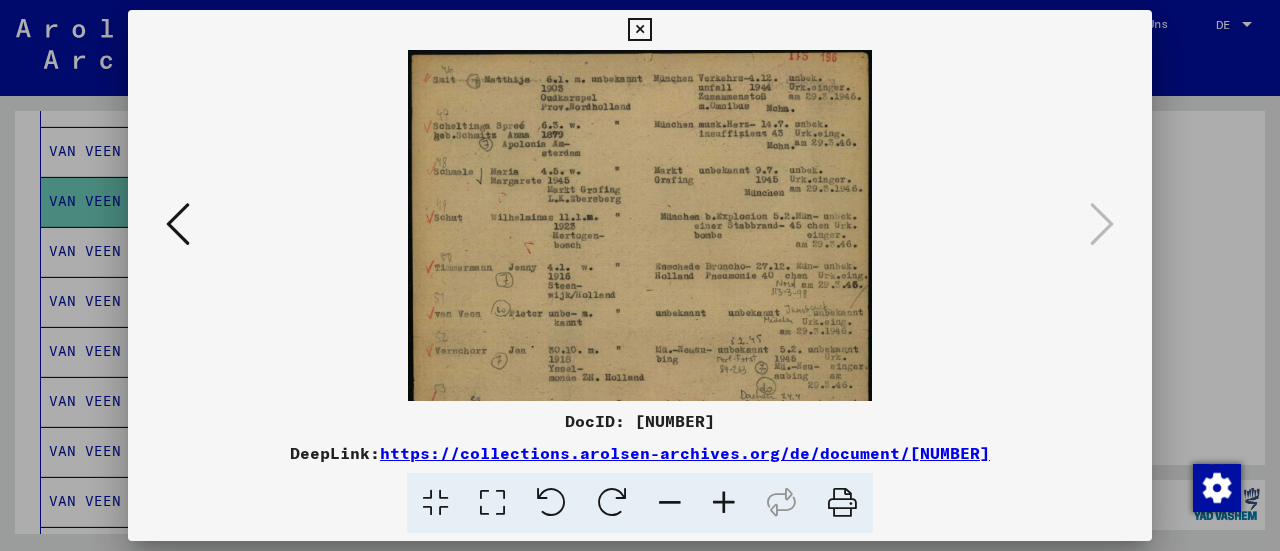 click at bounding box center [724, 503] 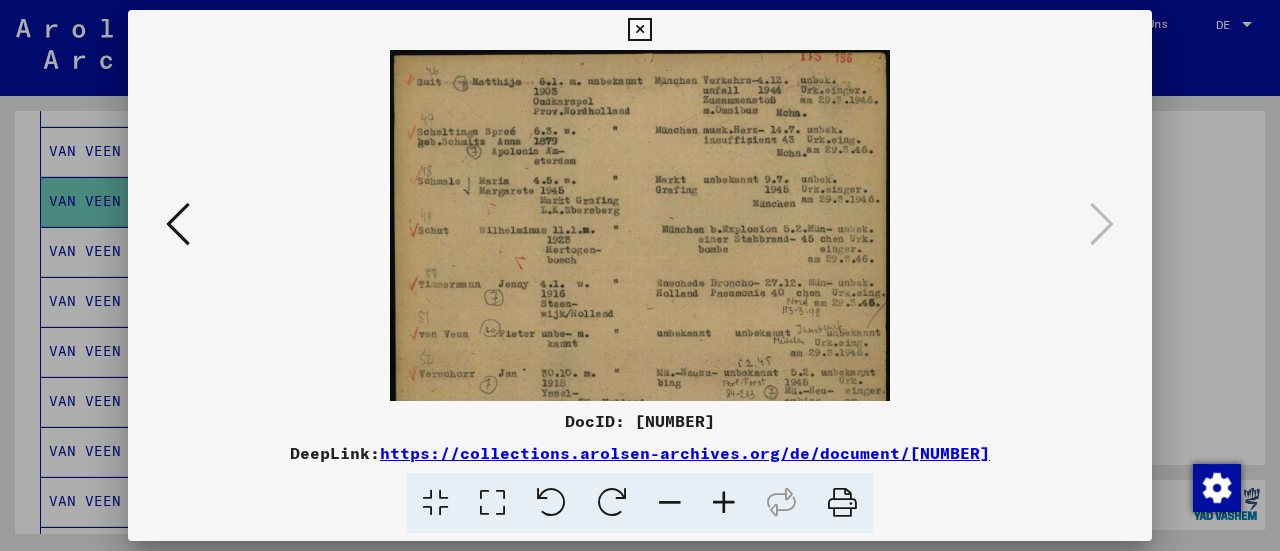 click at bounding box center (724, 503) 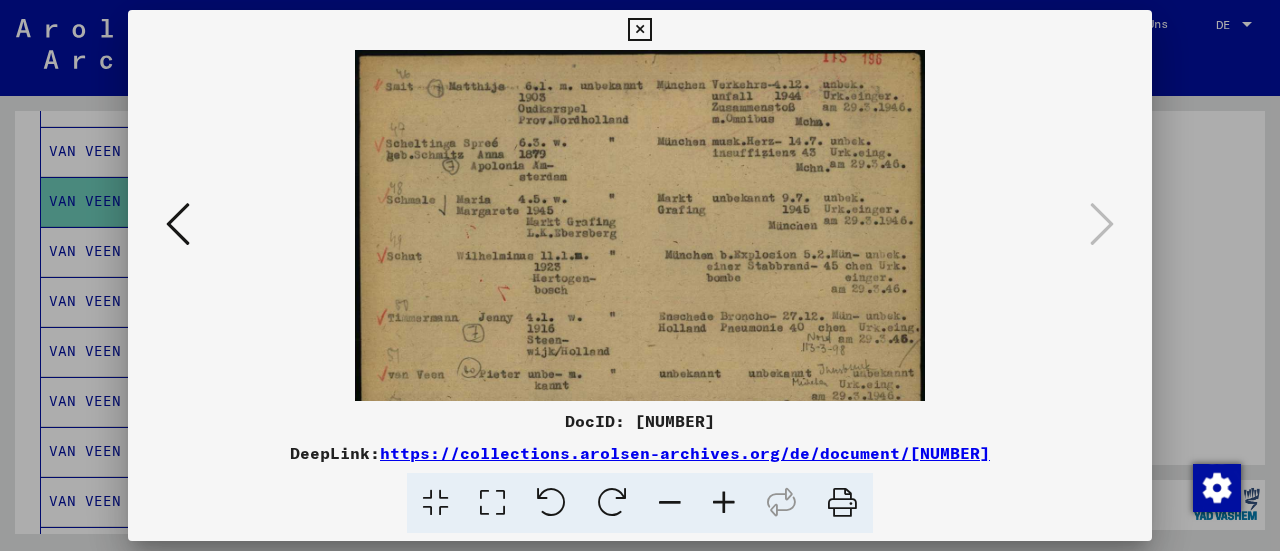 click at bounding box center (724, 503) 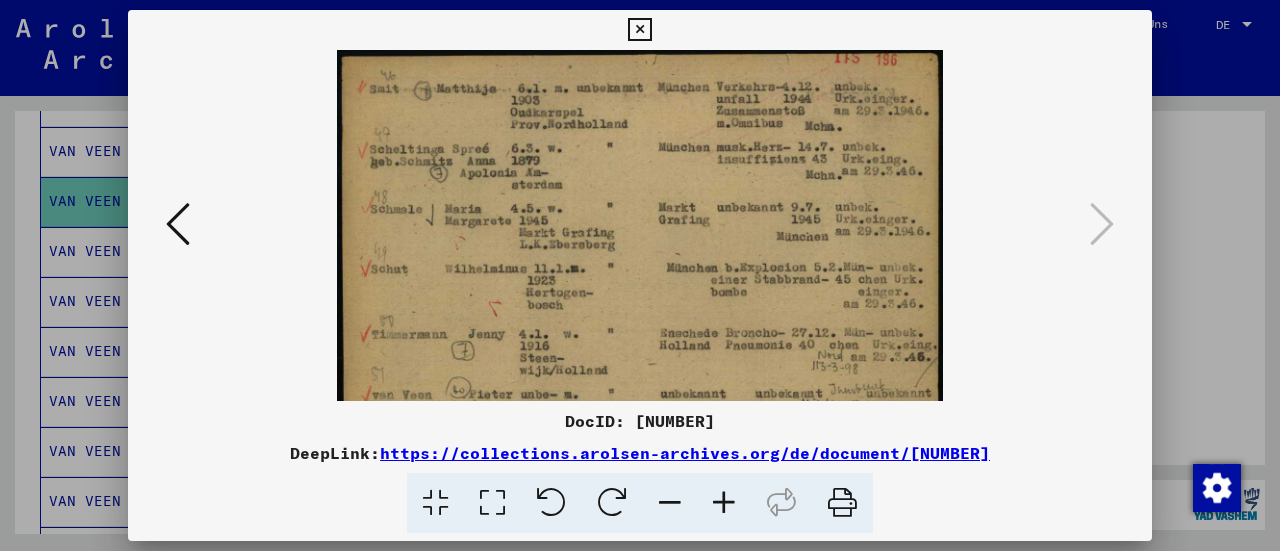 click at bounding box center (724, 503) 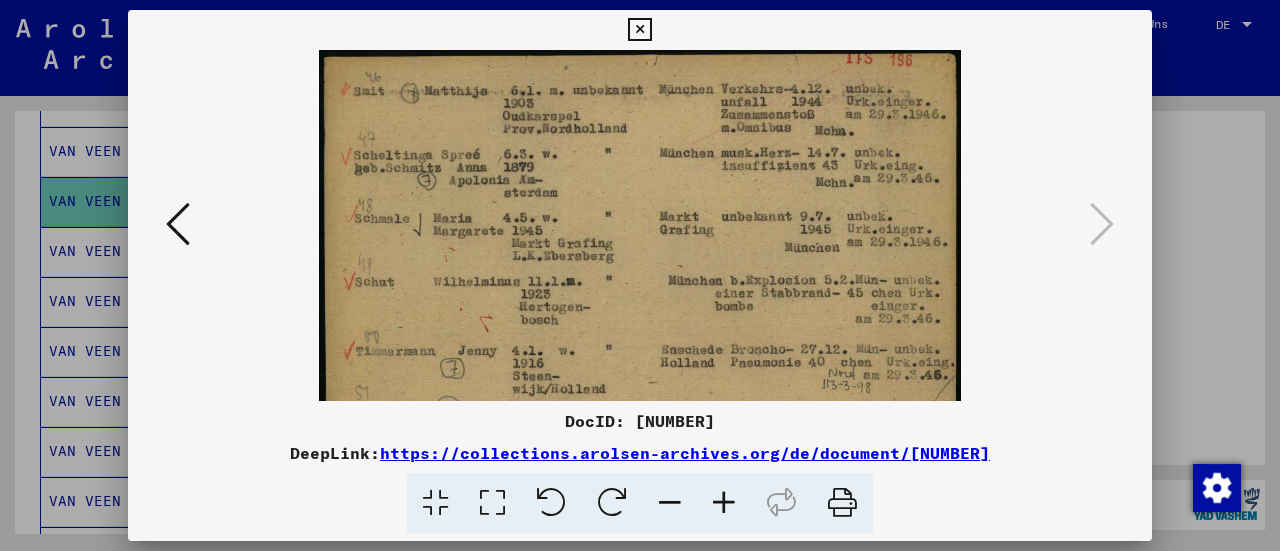 click at bounding box center [724, 503] 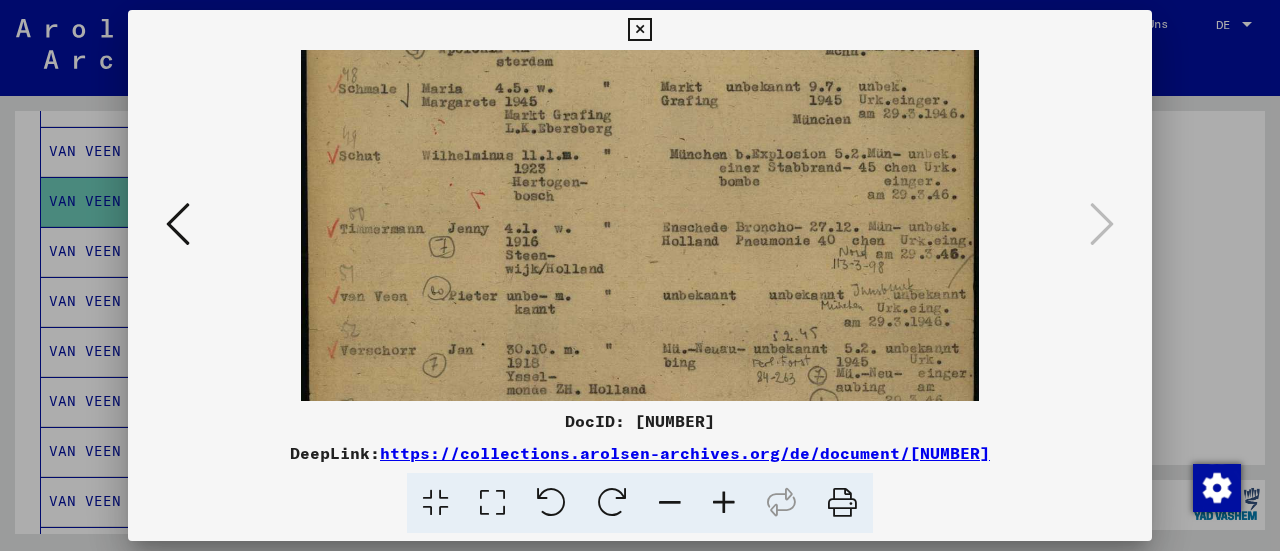 drag, startPoint x: 558, startPoint y: 298, endPoint x: 554, endPoint y: 169, distance: 129.062 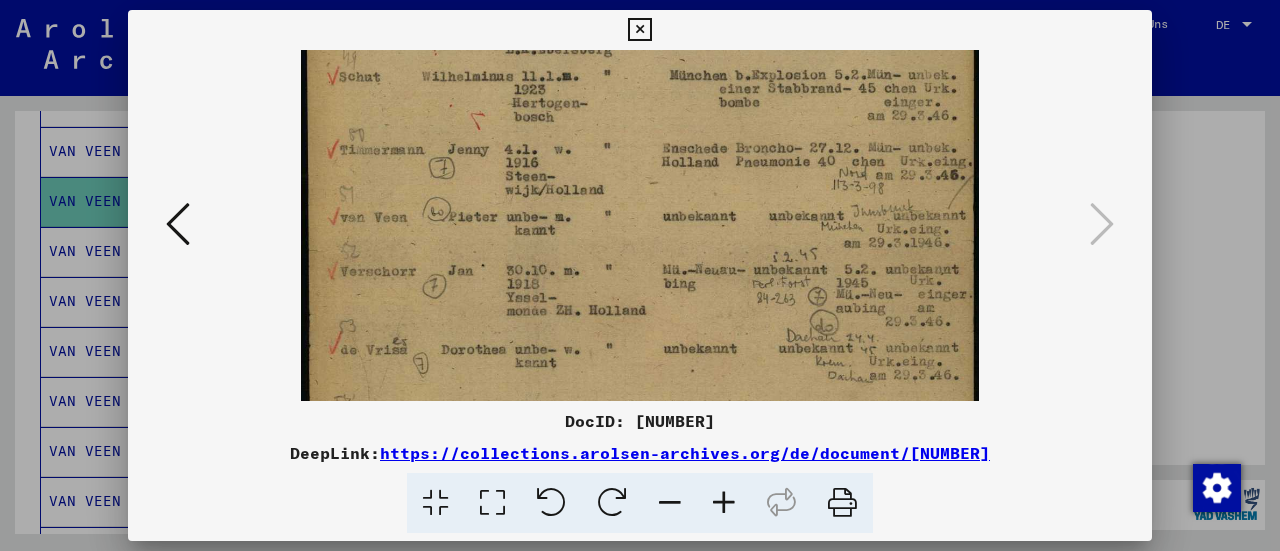 drag, startPoint x: 553, startPoint y: 261, endPoint x: 554, endPoint y: 221, distance: 40.012497 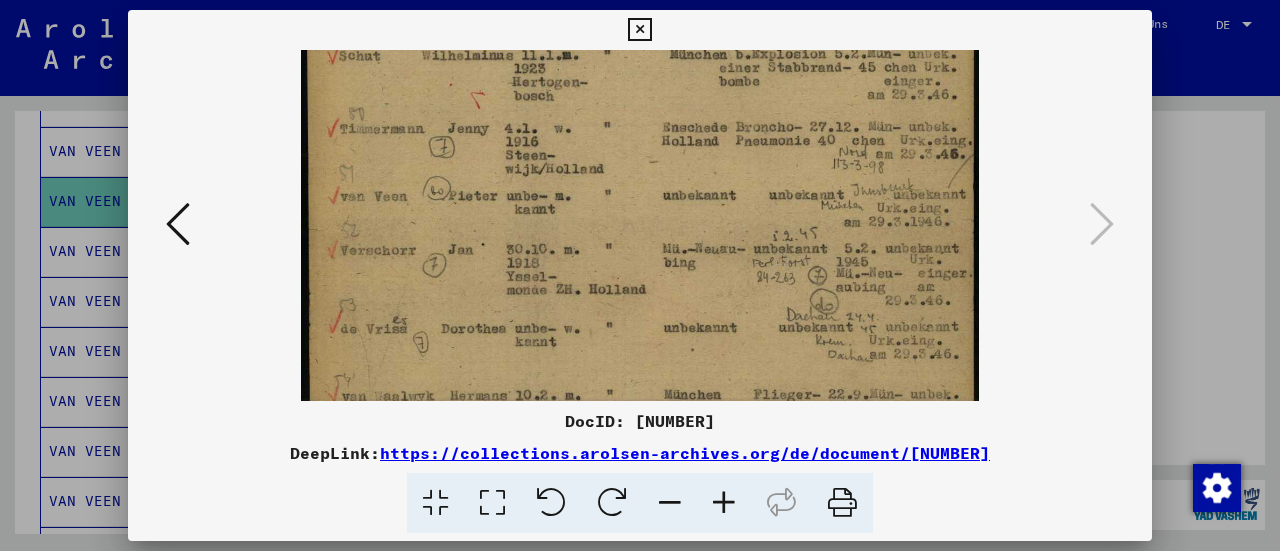 drag, startPoint x: 555, startPoint y: 298, endPoint x: 557, endPoint y: 279, distance: 19.104973 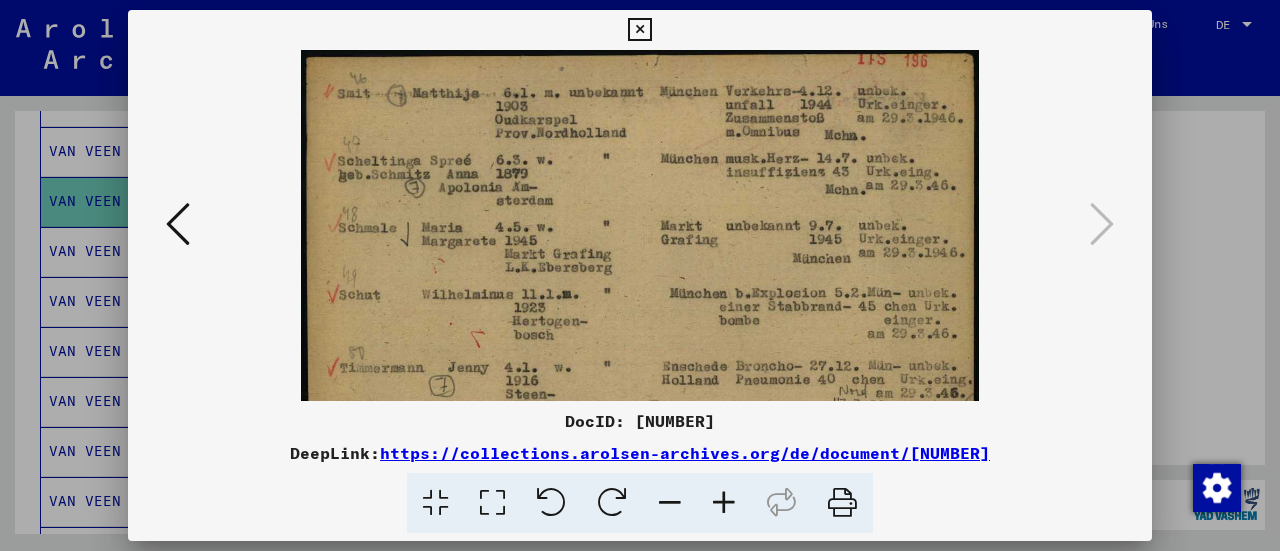 drag, startPoint x: 759, startPoint y: 362, endPoint x: 770, endPoint y: 439, distance: 77.781746 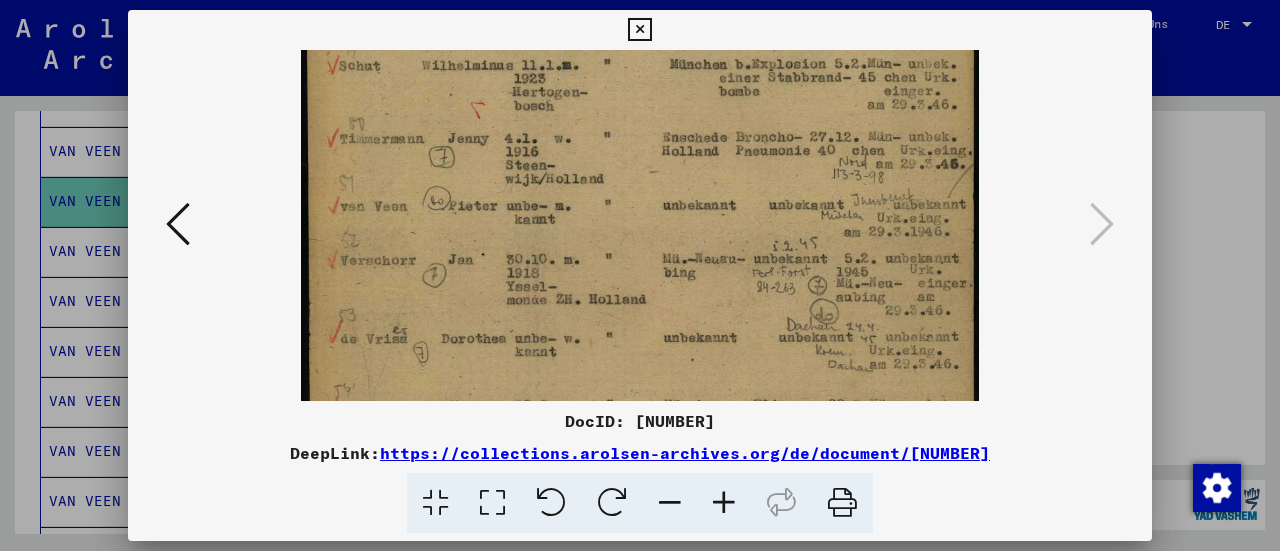 drag, startPoint x: 726, startPoint y: 314, endPoint x: 714, endPoint y: 91, distance: 223.32263 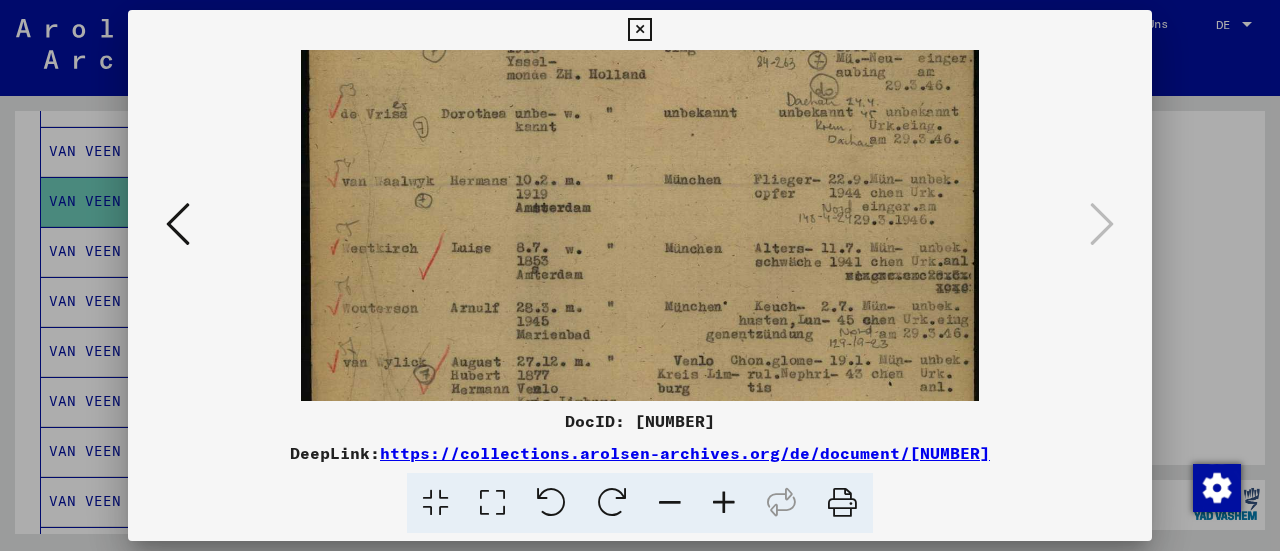 drag, startPoint x: 722, startPoint y: 297, endPoint x: 710, endPoint y: 75, distance: 222.32408 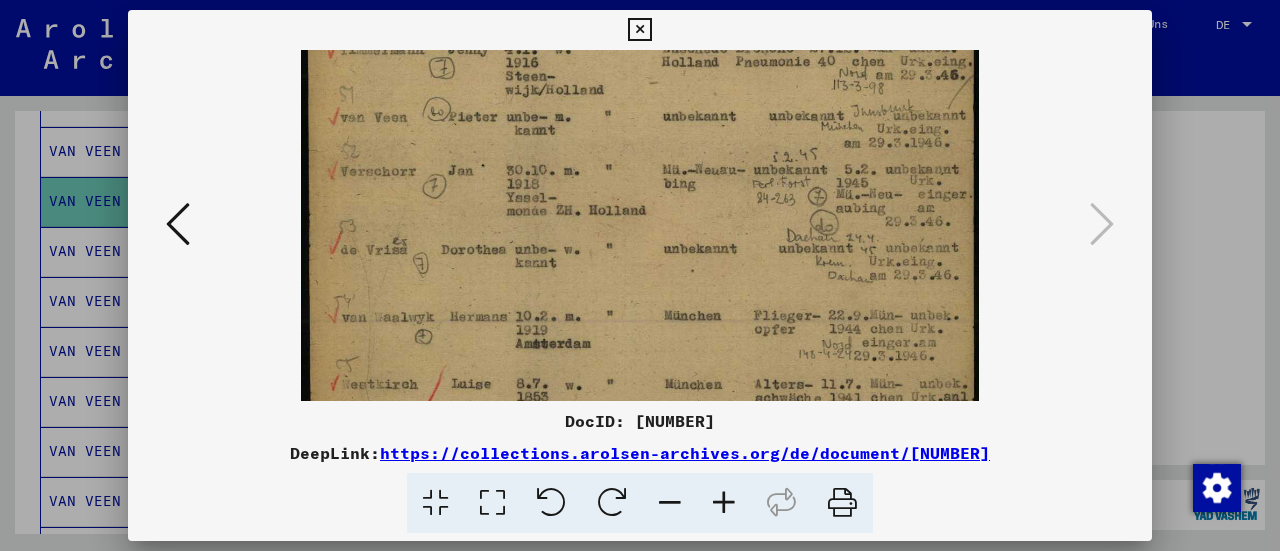 drag, startPoint x: 692, startPoint y: 242, endPoint x: 690, endPoint y: 359, distance: 117.01709 